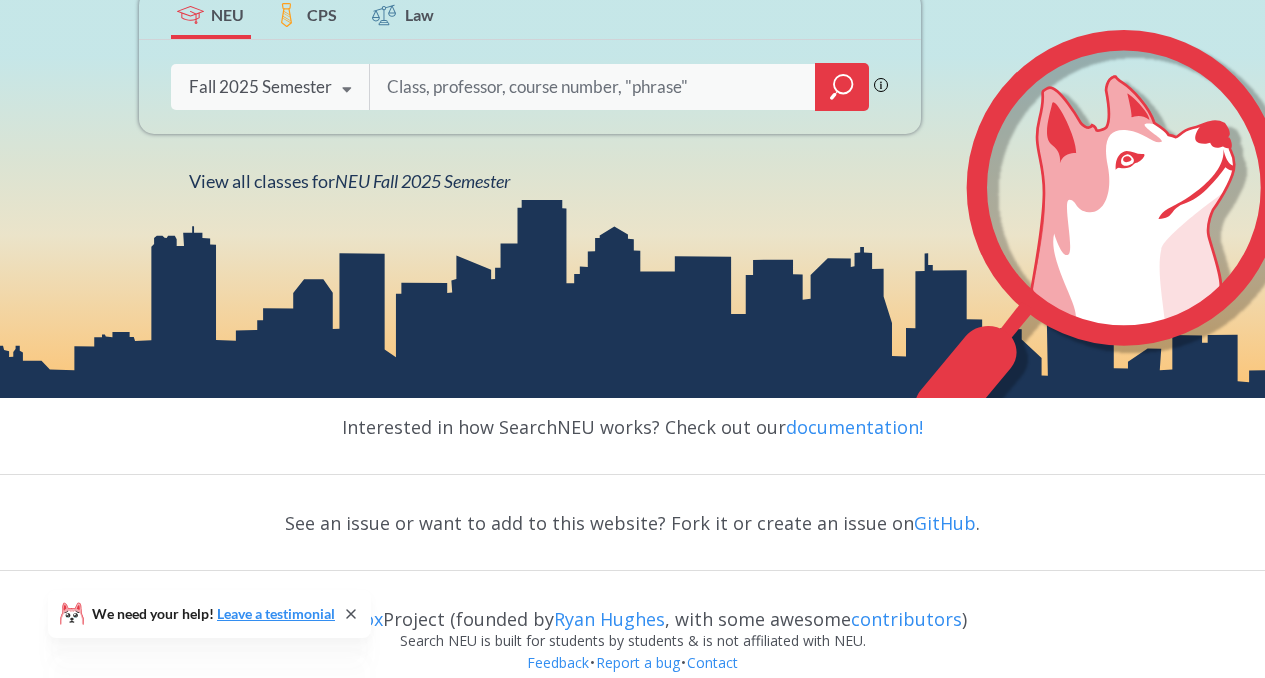 scroll, scrollTop: 417, scrollLeft: 0, axis: vertical 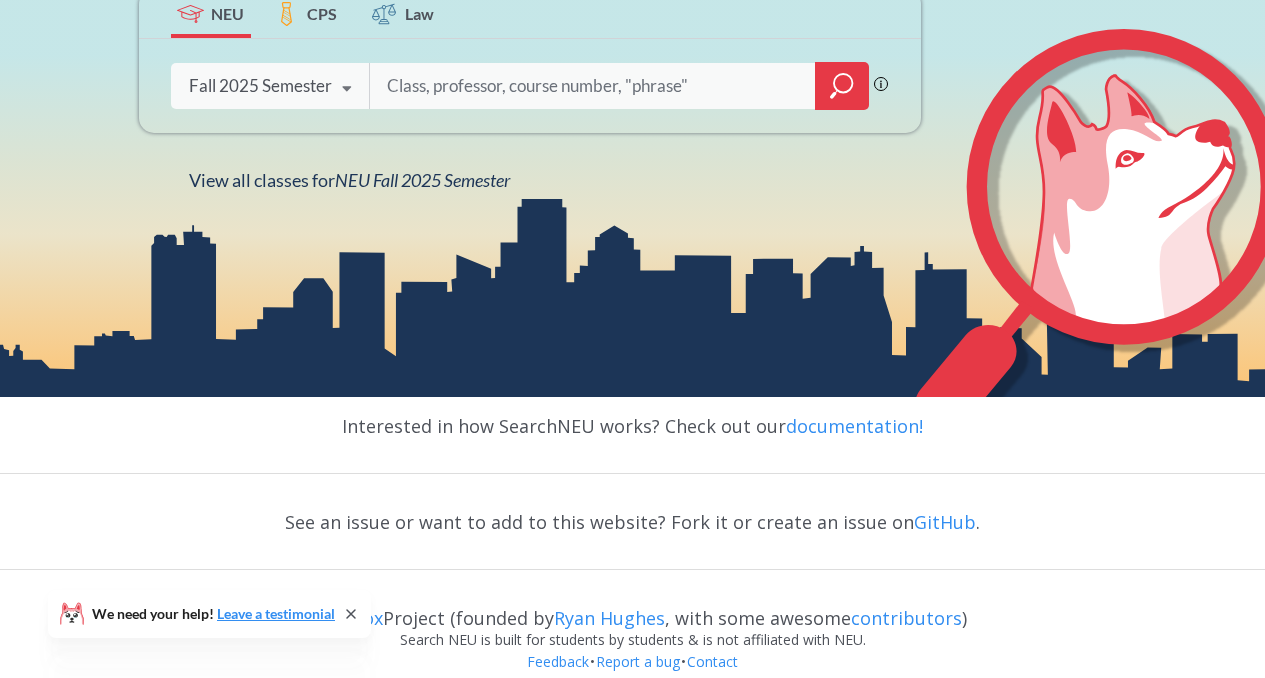 click on "We need your help! Leave a testimonial" at bounding box center [209, 614] 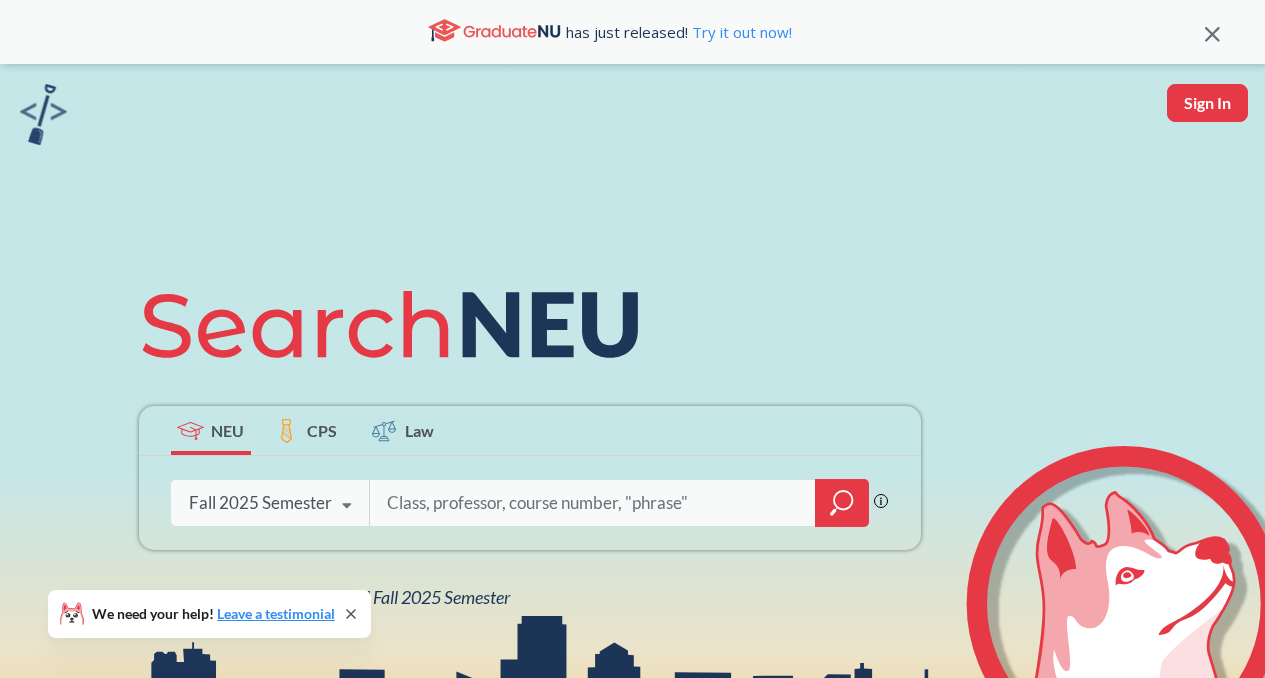 click at bounding box center [593, 503] 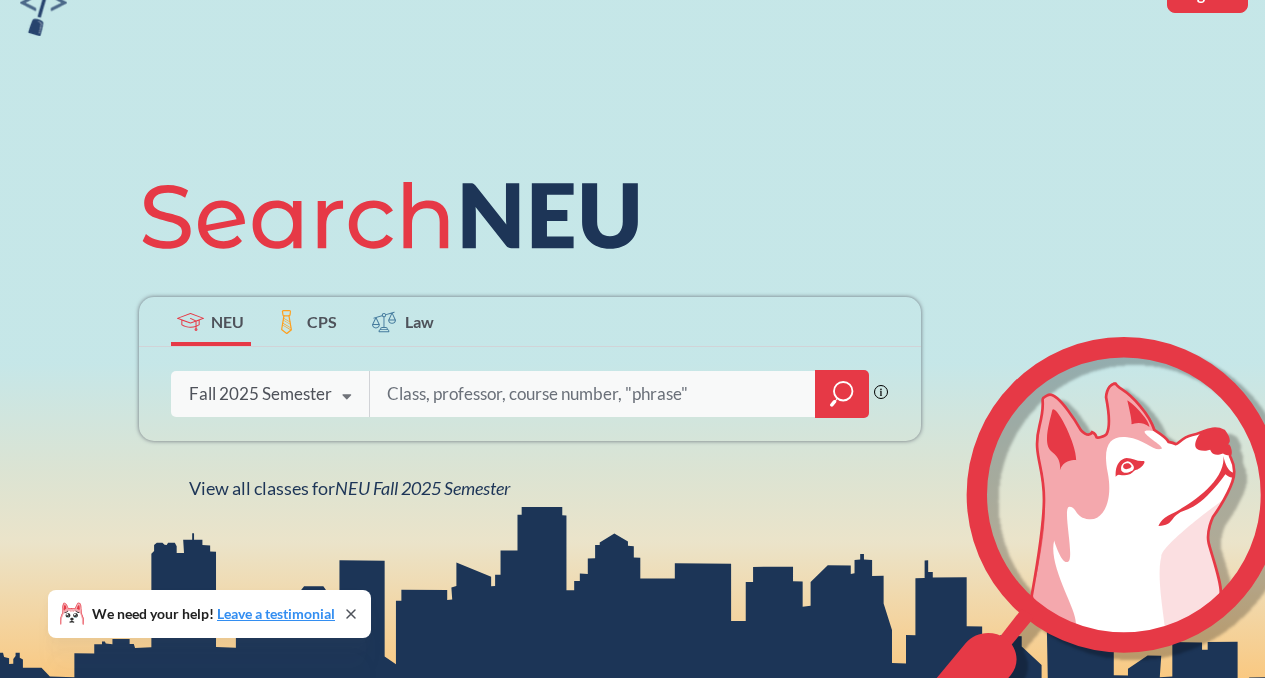 scroll, scrollTop: 110, scrollLeft: 0, axis: vertical 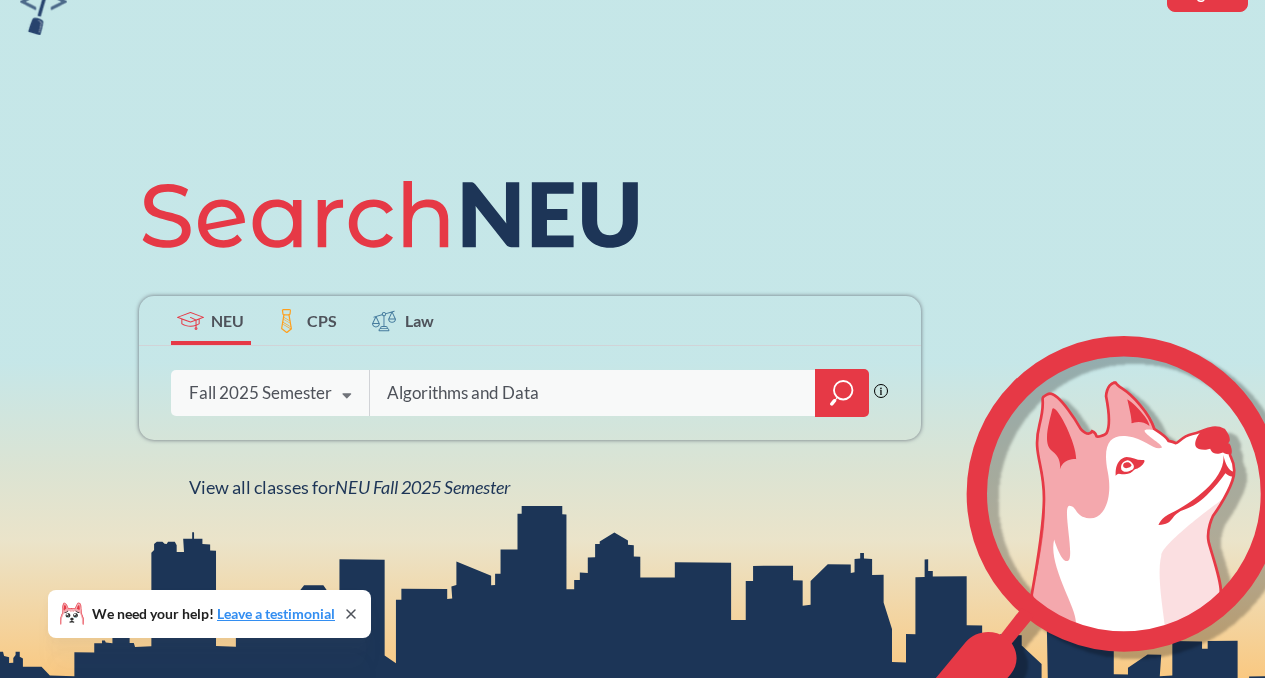 type on "Algorithms and Data" 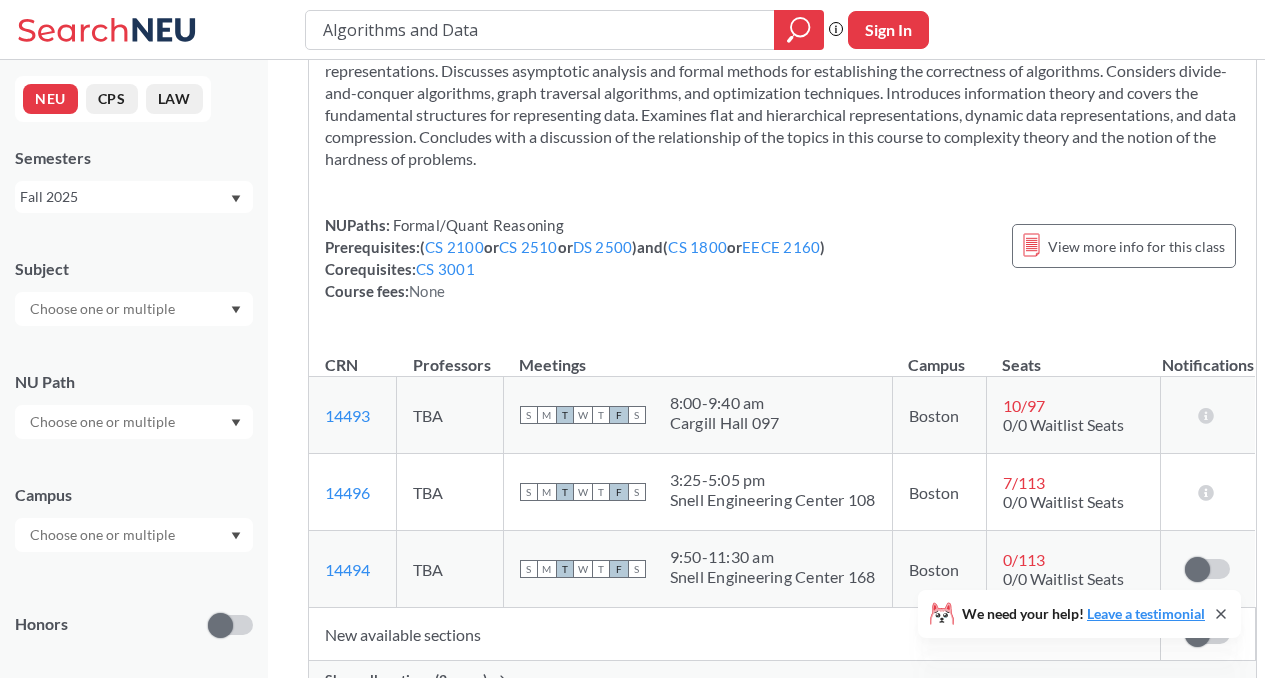 scroll, scrollTop: 141, scrollLeft: 0, axis: vertical 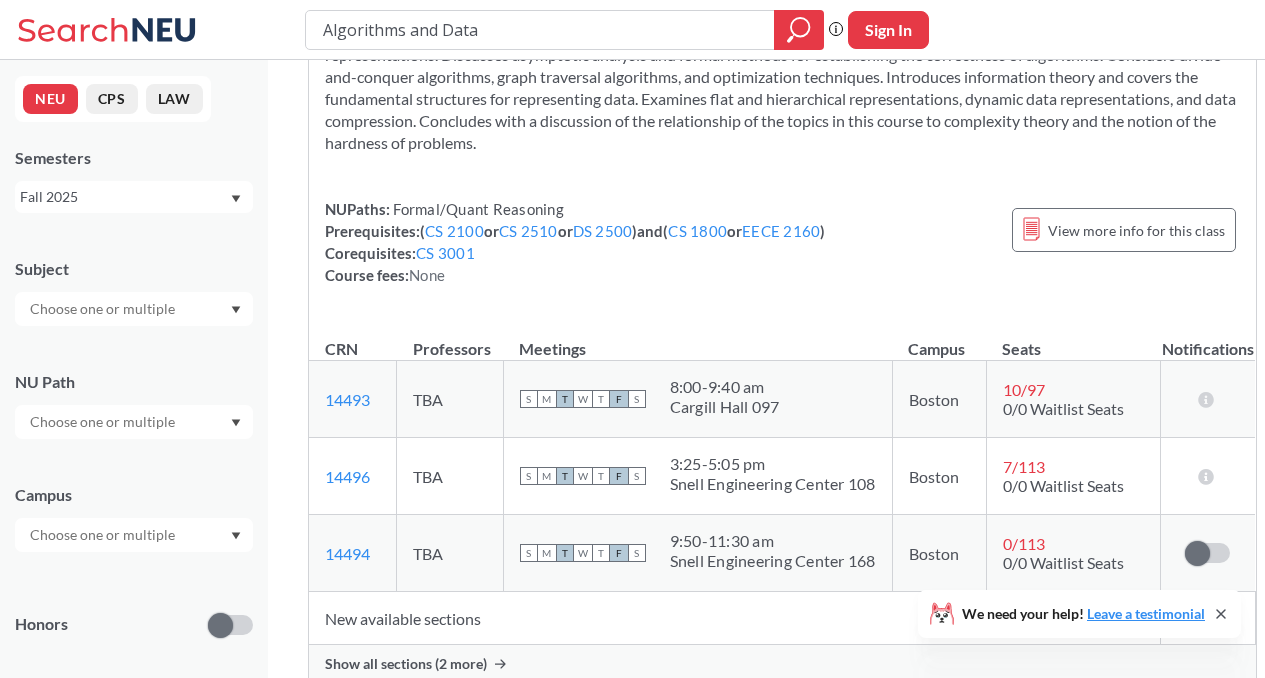 click 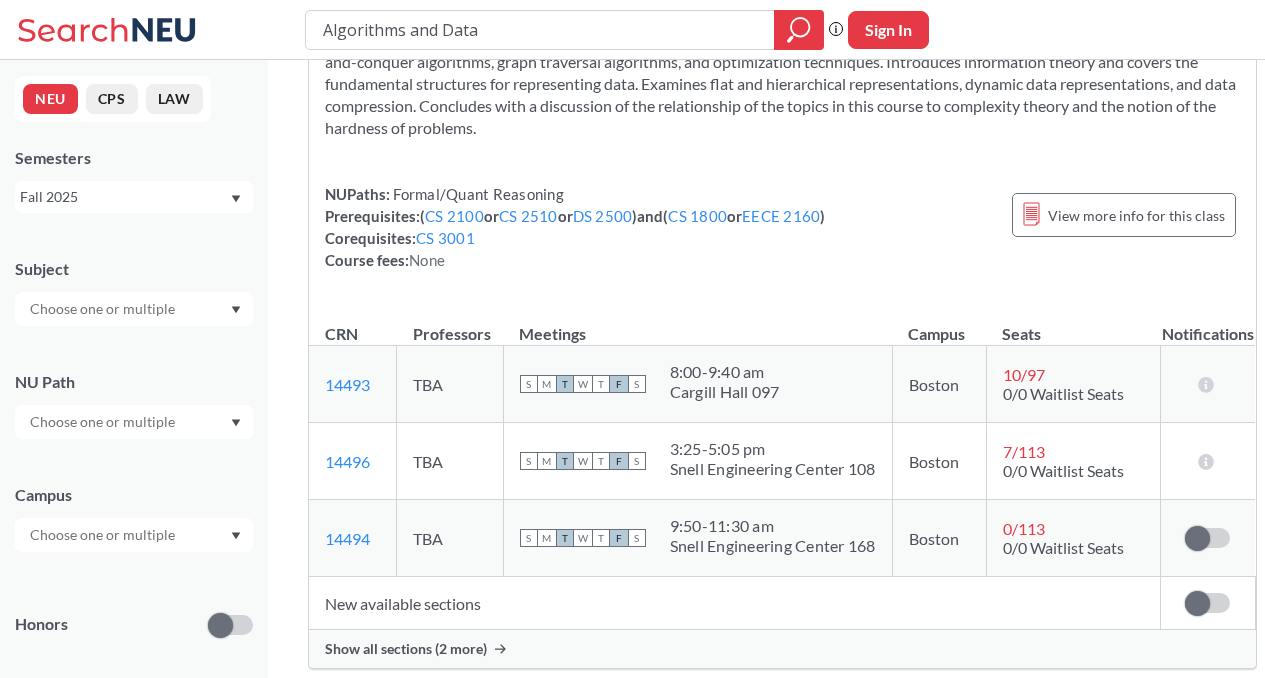 scroll, scrollTop: 158, scrollLeft: 0, axis: vertical 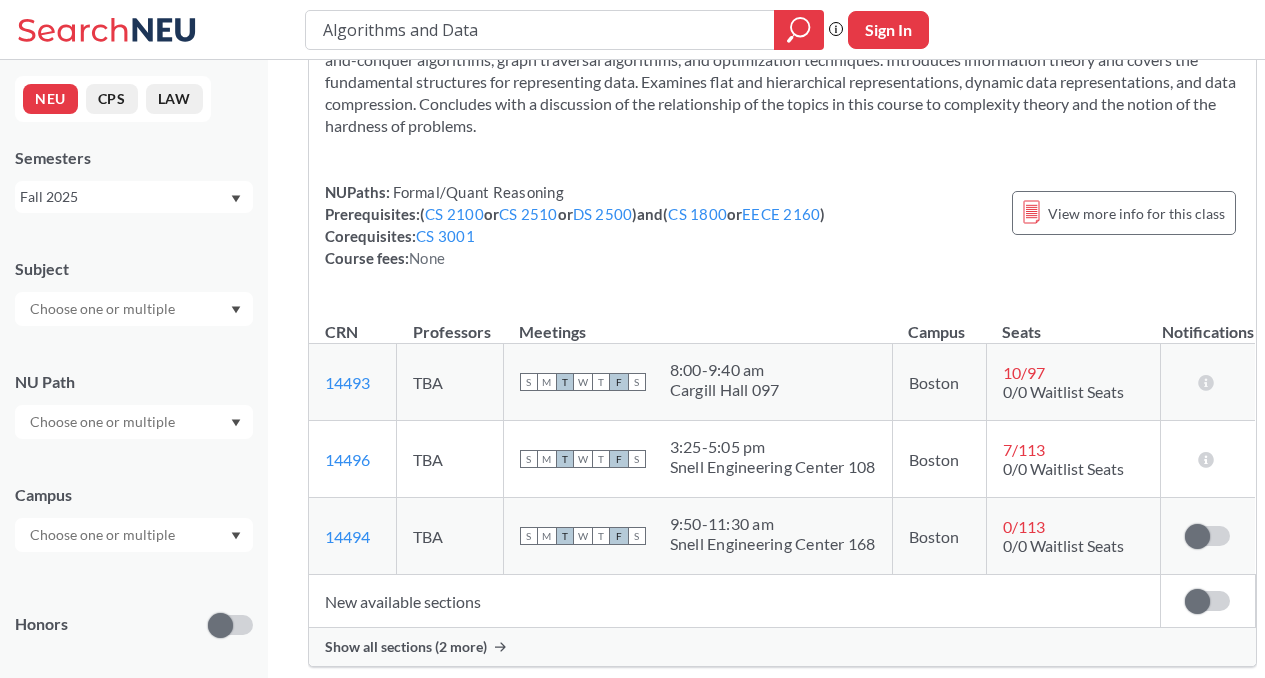 click on "Show all sections (2 more)" at bounding box center [782, 647] 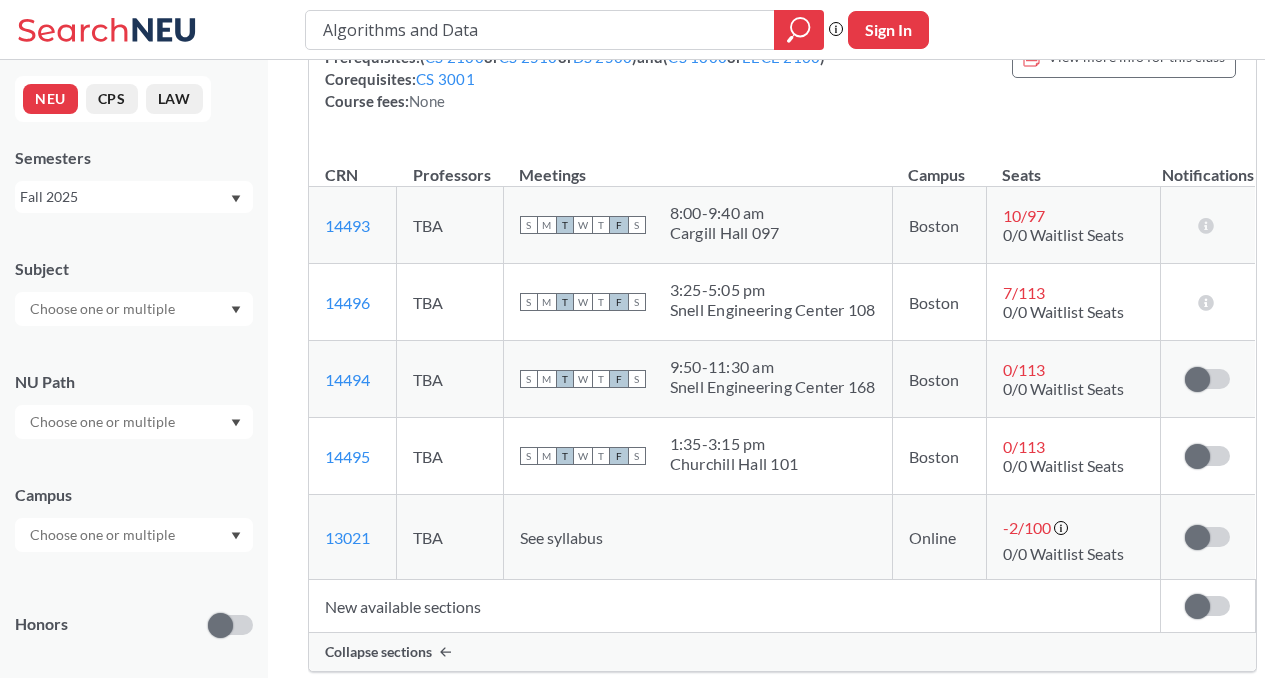 scroll, scrollTop: 314, scrollLeft: 0, axis: vertical 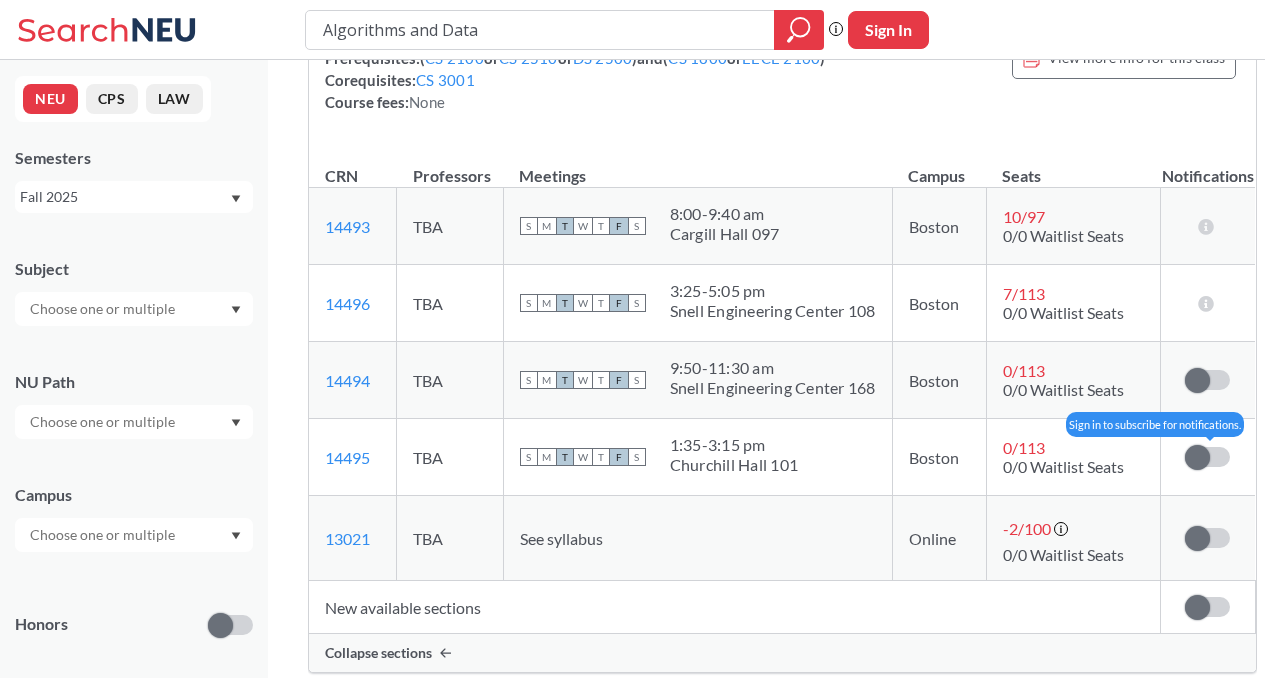 click at bounding box center [1197, 457] 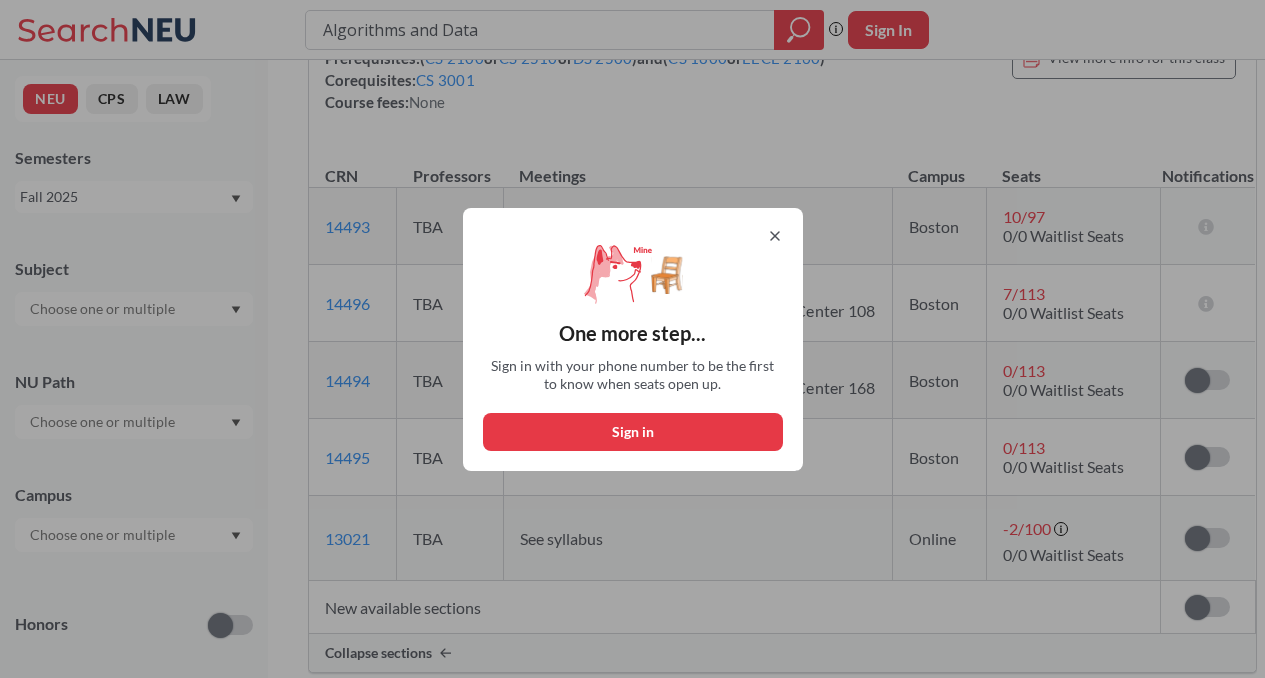 click on "Sign in" at bounding box center [633, 432] 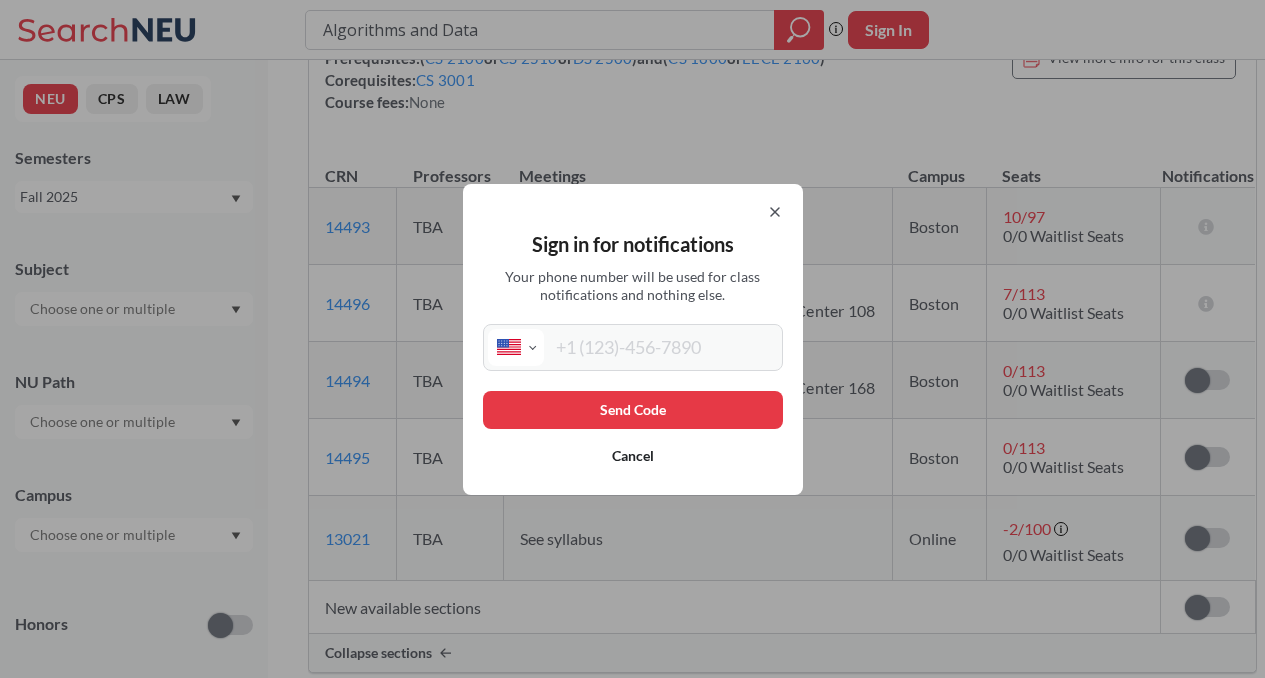 click at bounding box center [661, 347] 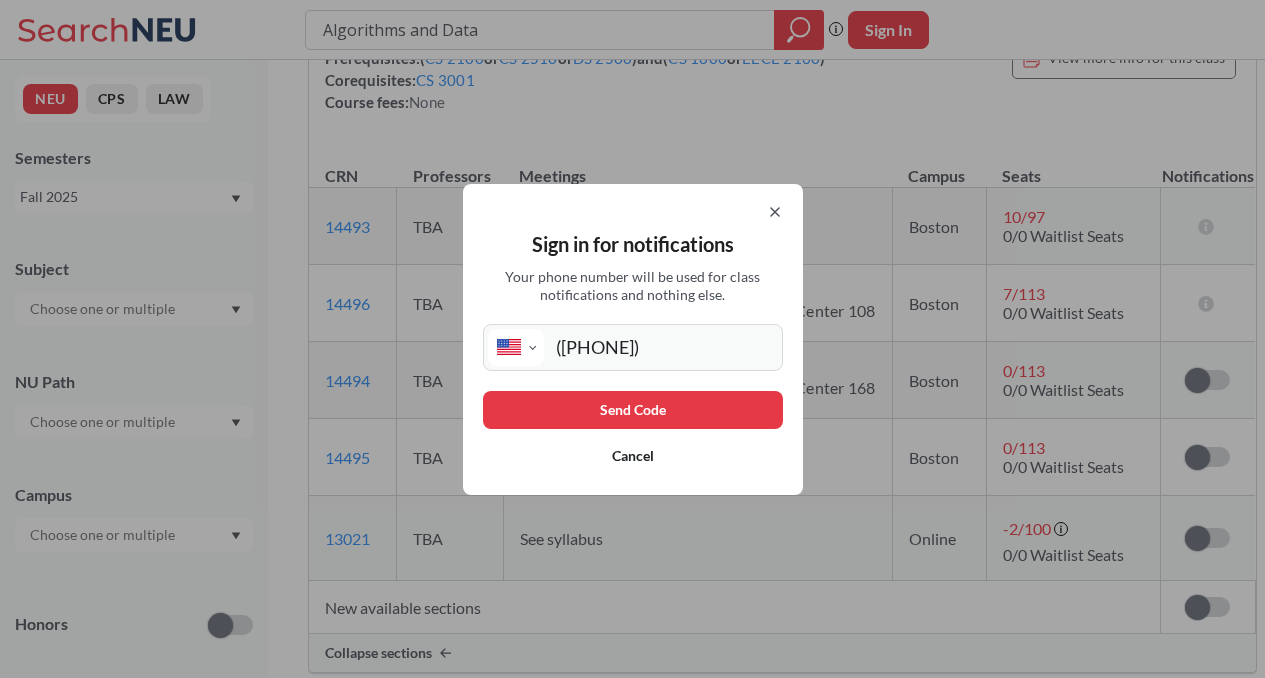 click on "Send Code" at bounding box center (633, 410) 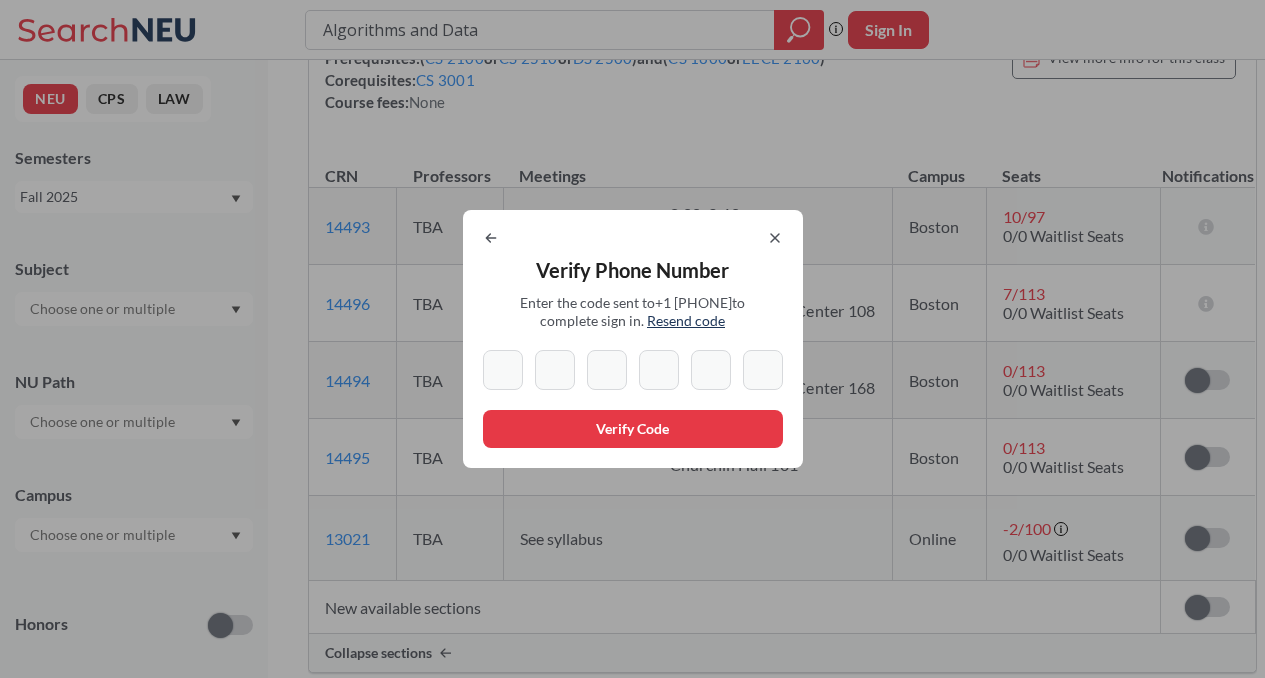 type on "8" 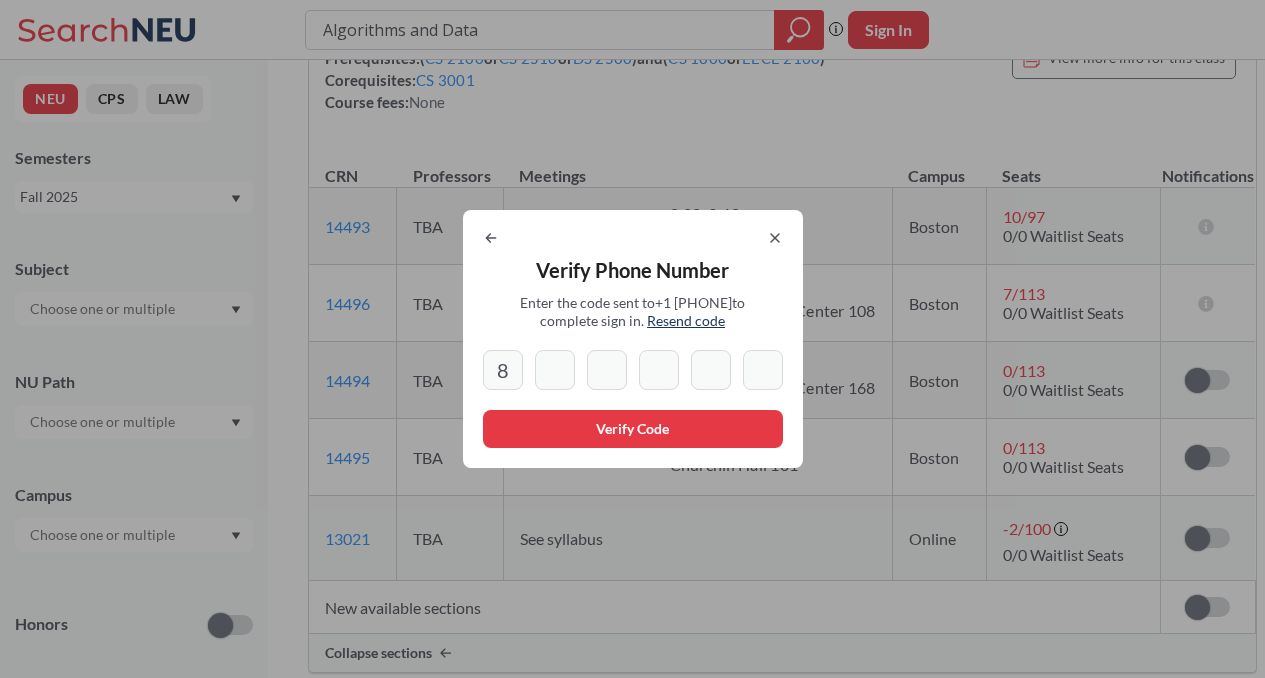 type on "5" 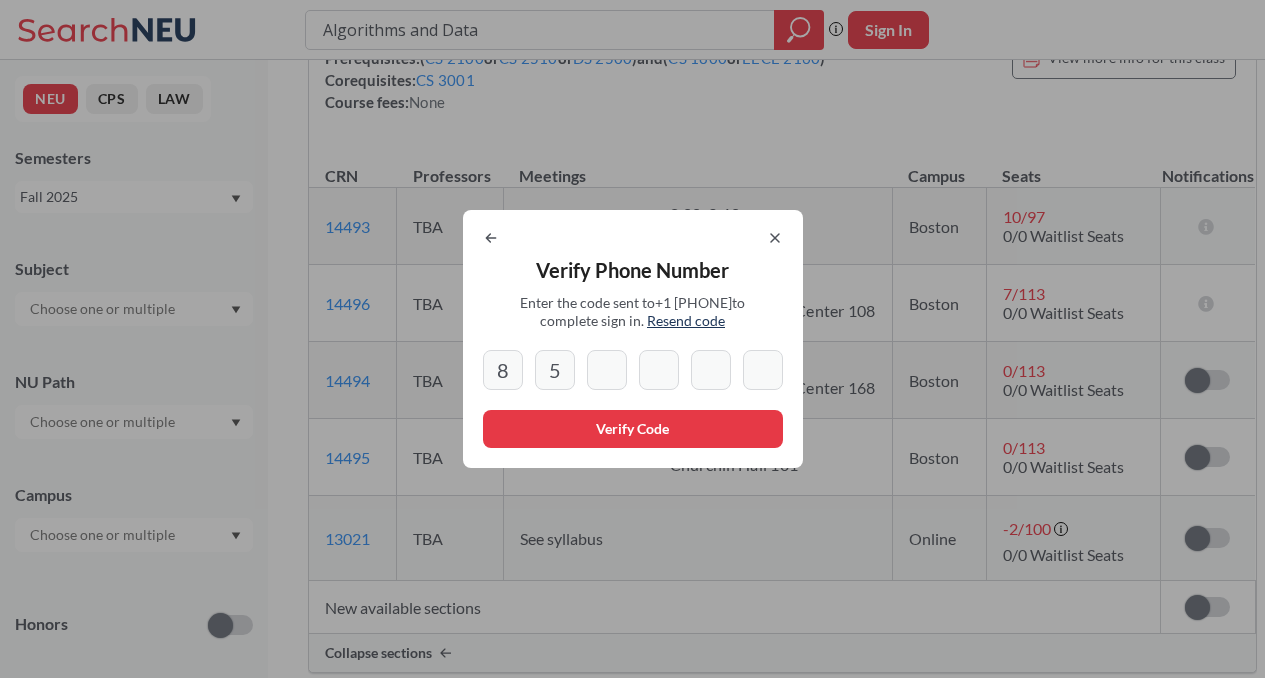 type on "7" 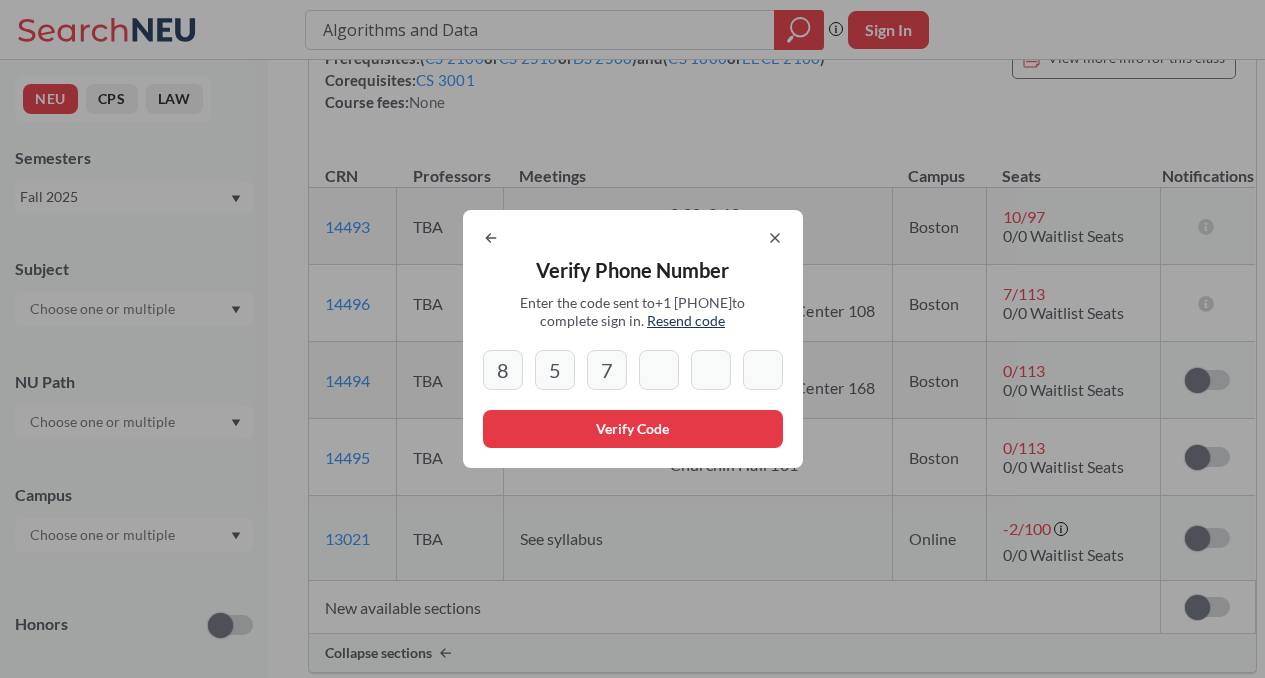 type on "7" 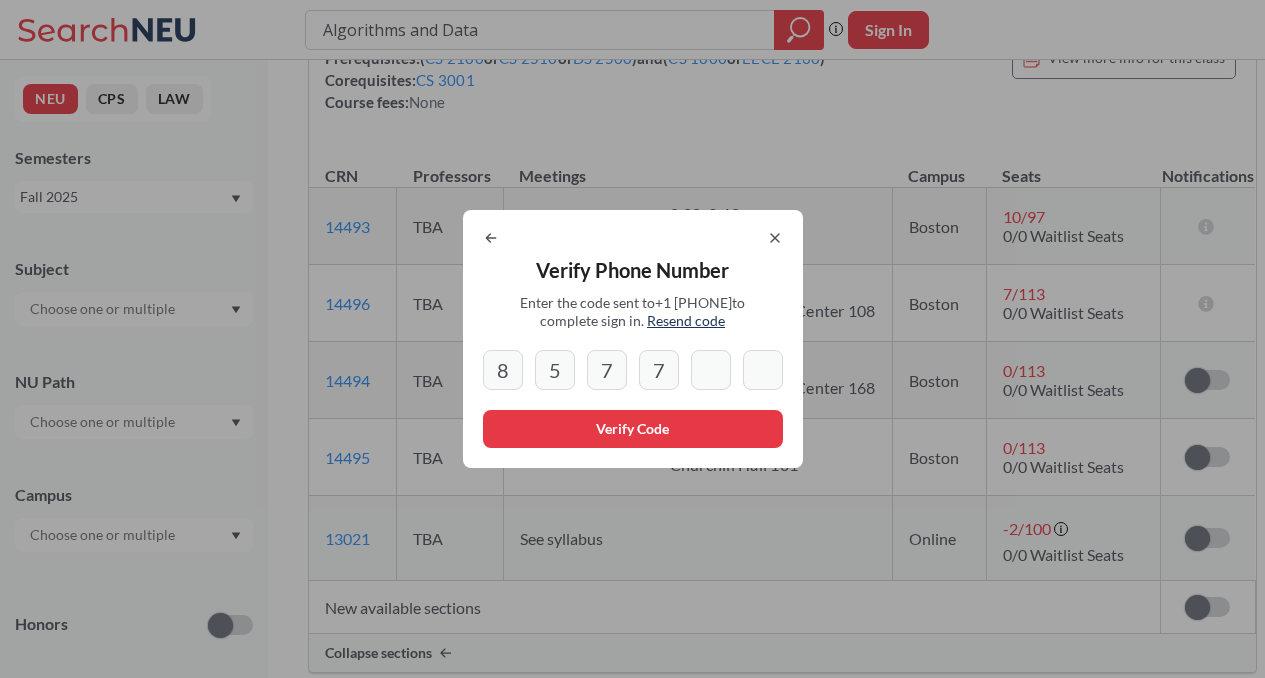 type on "3" 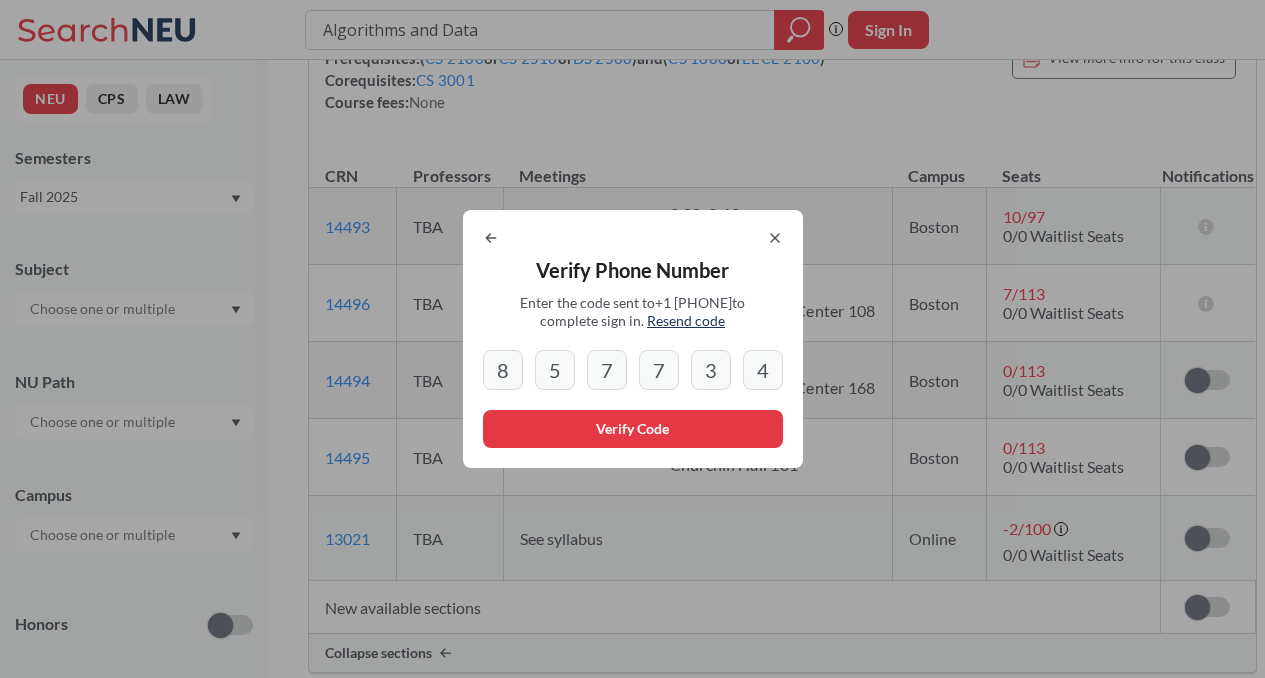 type on "4" 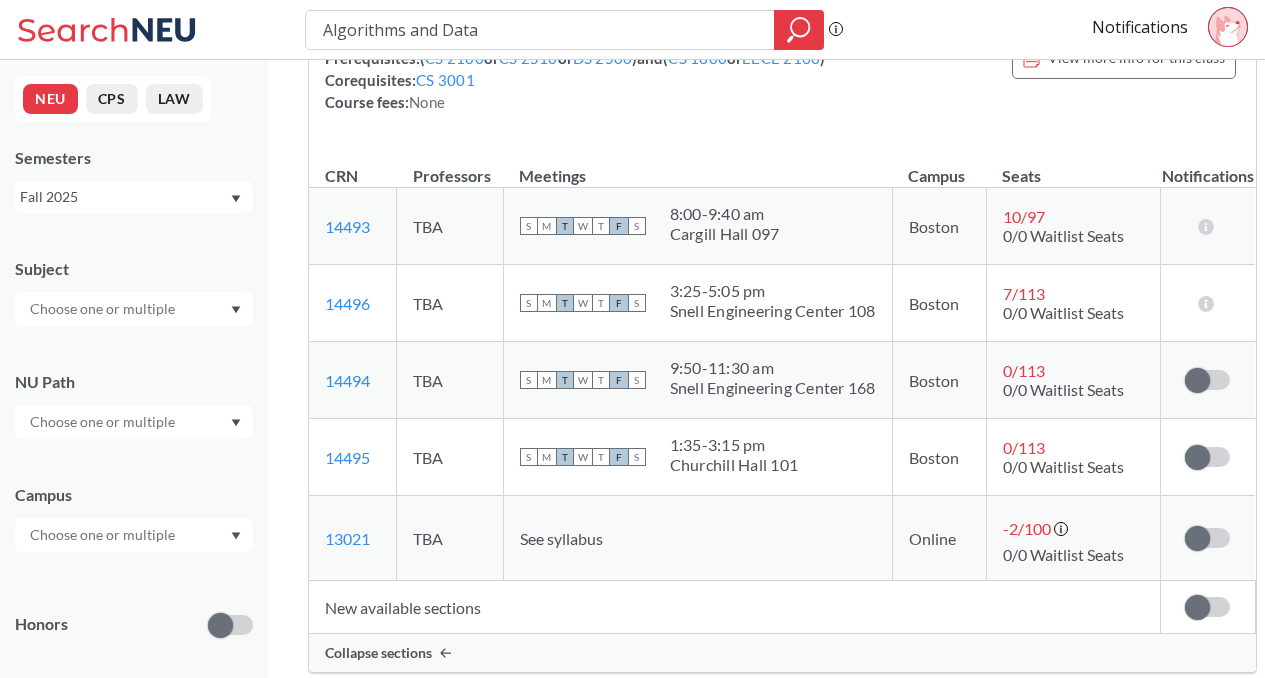 scroll, scrollTop: 377, scrollLeft: 0, axis: vertical 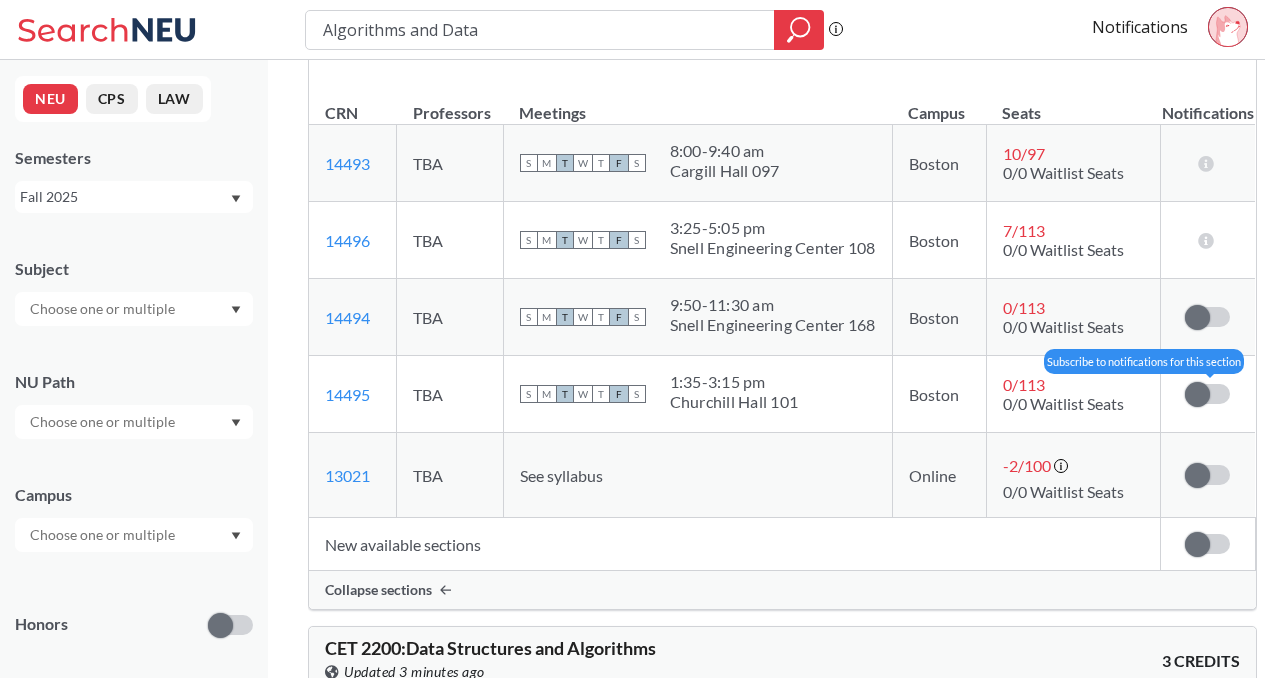 click at bounding box center [1207, 394] 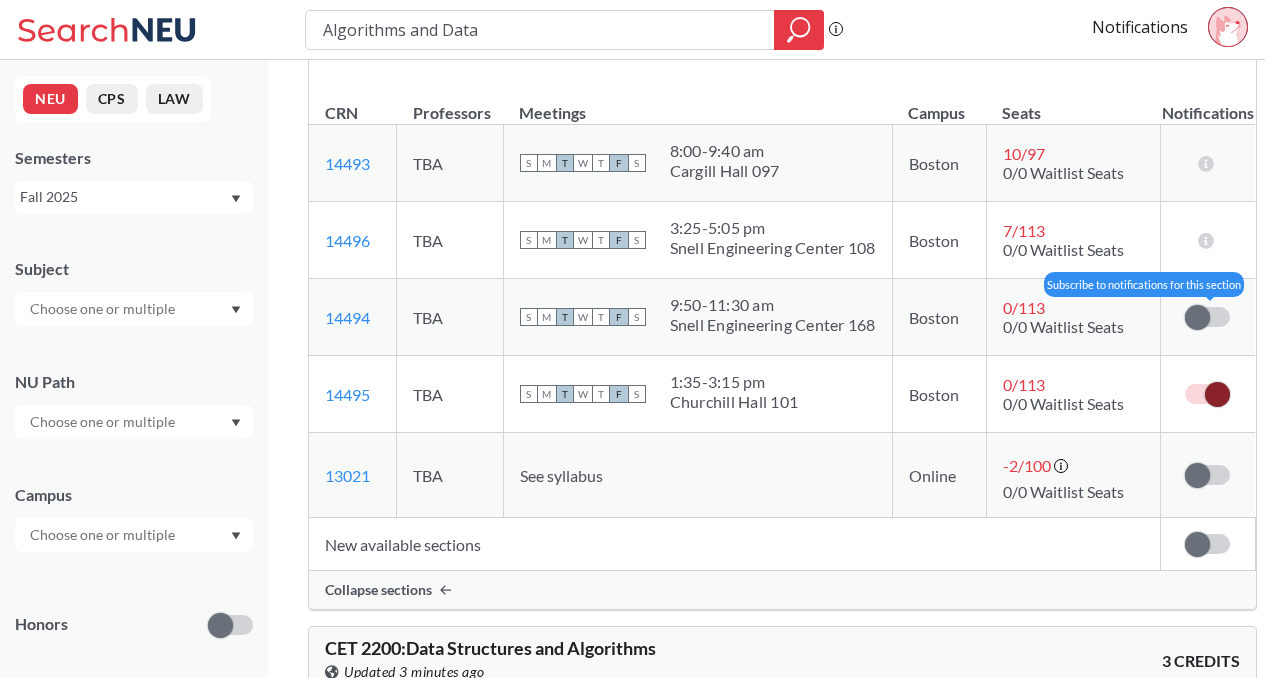 click at bounding box center [1197, 317] 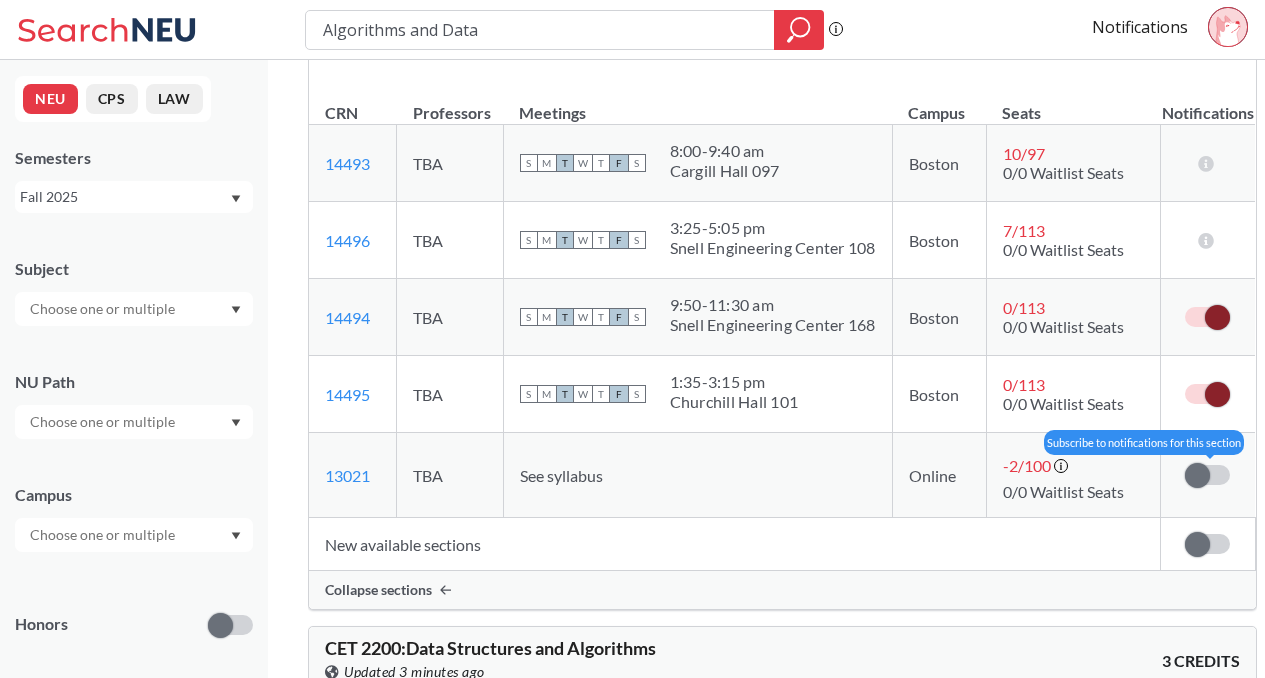 click at bounding box center [1207, 475] 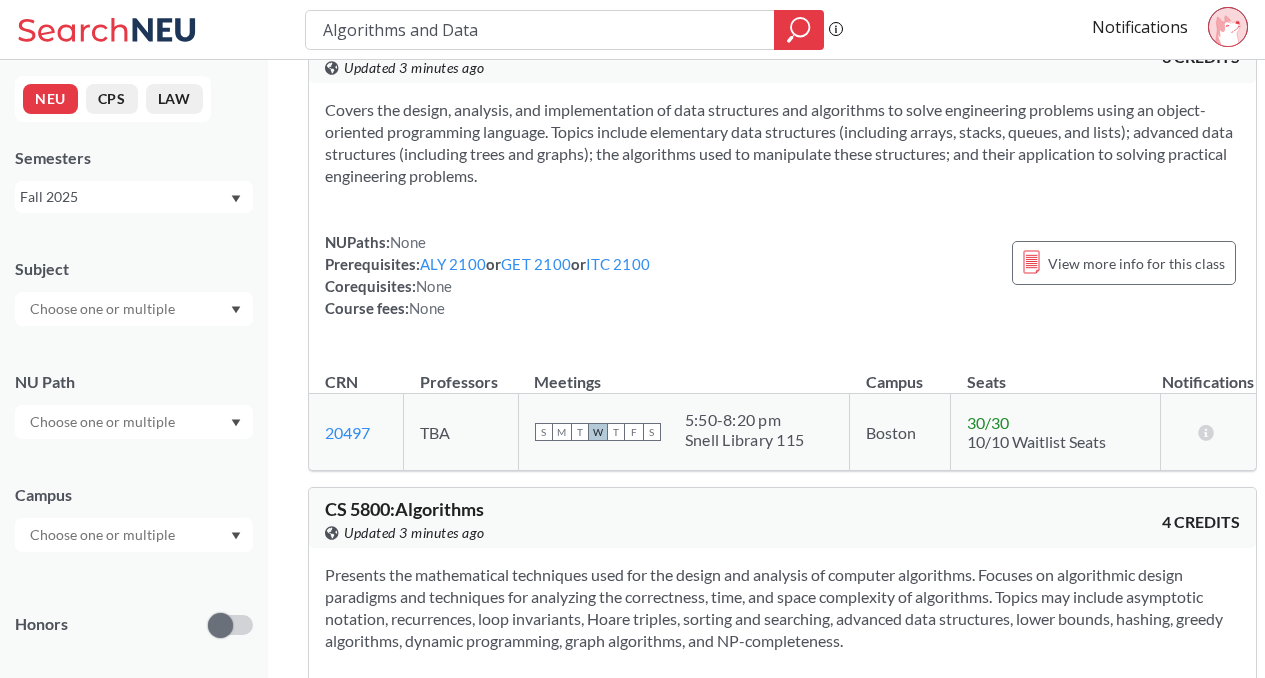 scroll, scrollTop: 136, scrollLeft: 0, axis: vertical 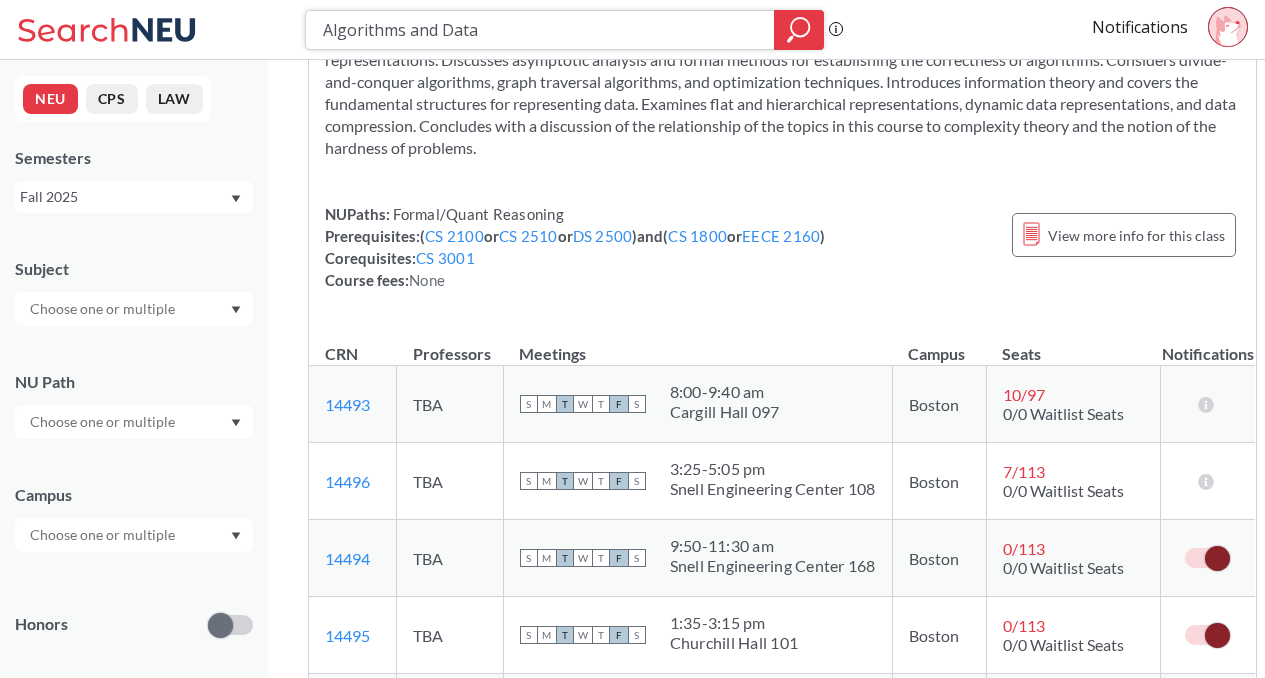 drag, startPoint x: 524, startPoint y: 35, endPoint x: 318, endPoint y: 5, distance: 208.173 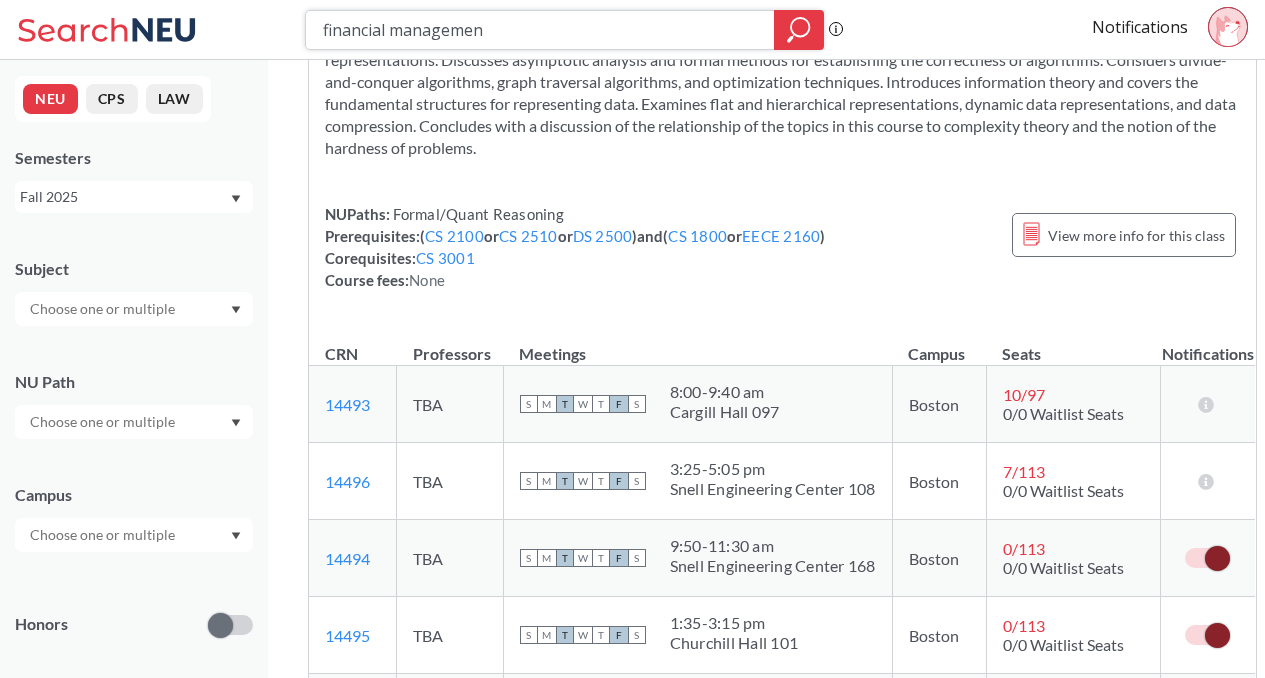 type on "[FINANCIAL TERM]" 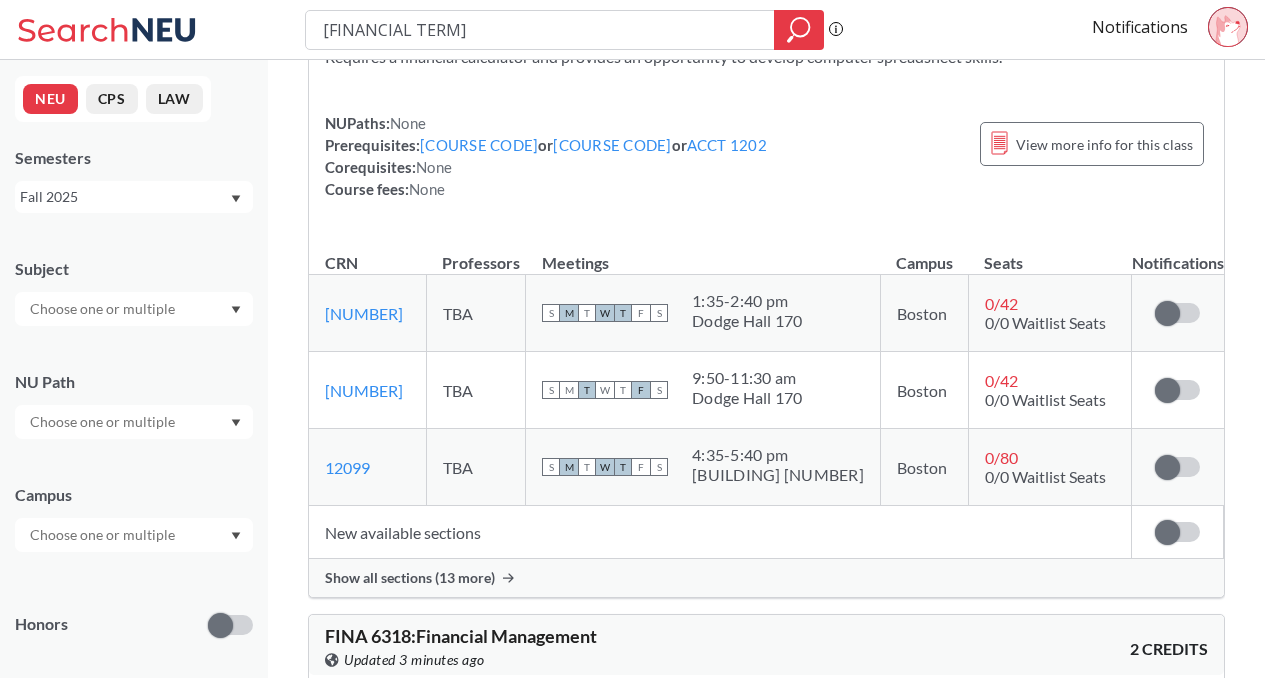 scroll, scrollTop: 622, scrollLeft: 0, axis: vertical 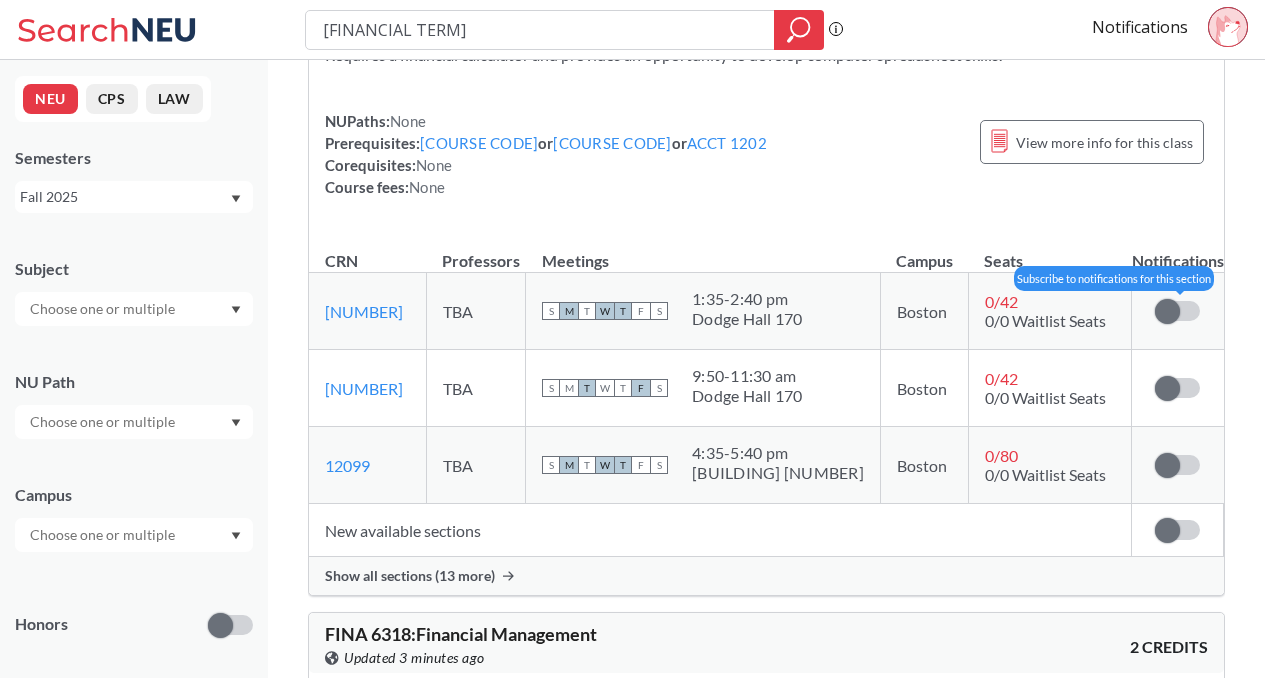 click at bounding box center [1177, 311] 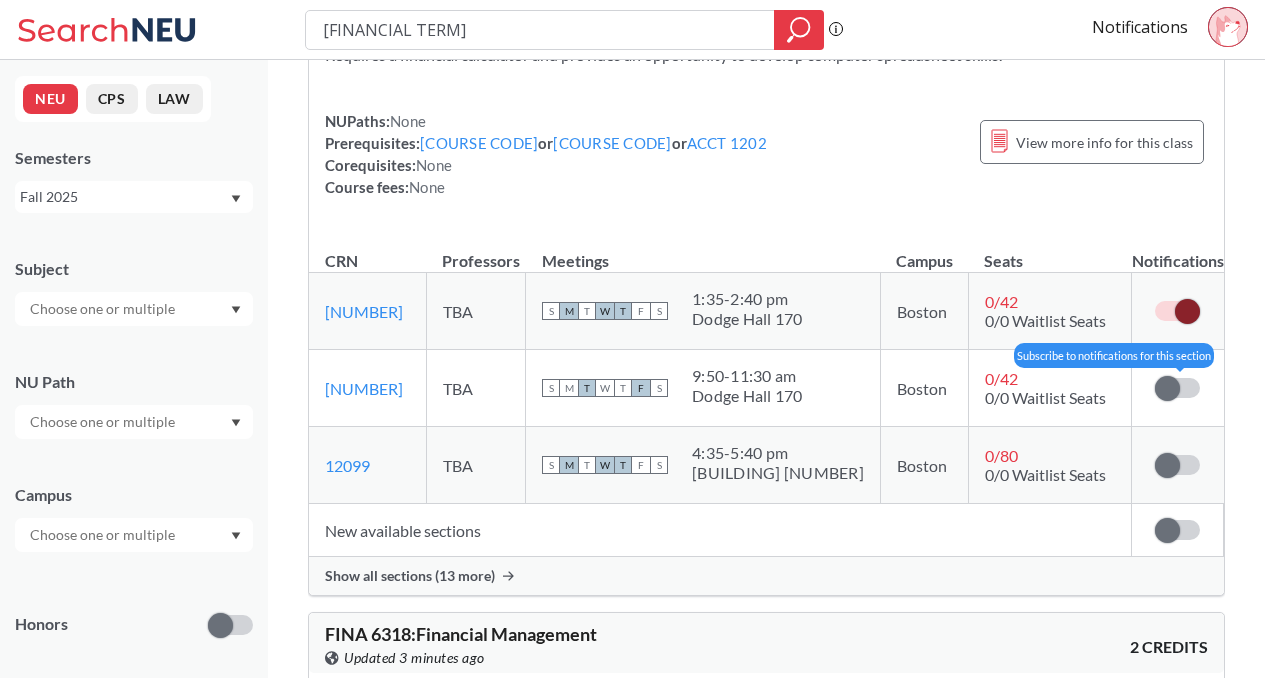 click at bounding box center (1177, 388) 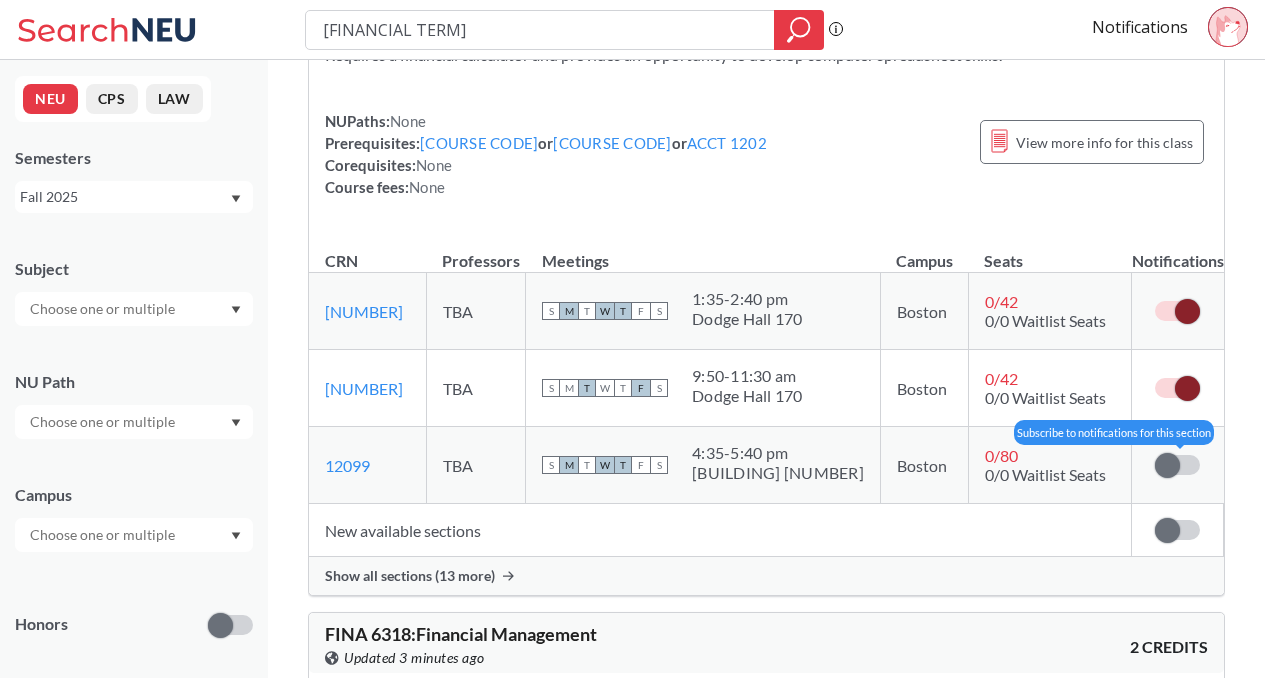 click at bounding box center [1167, 465] 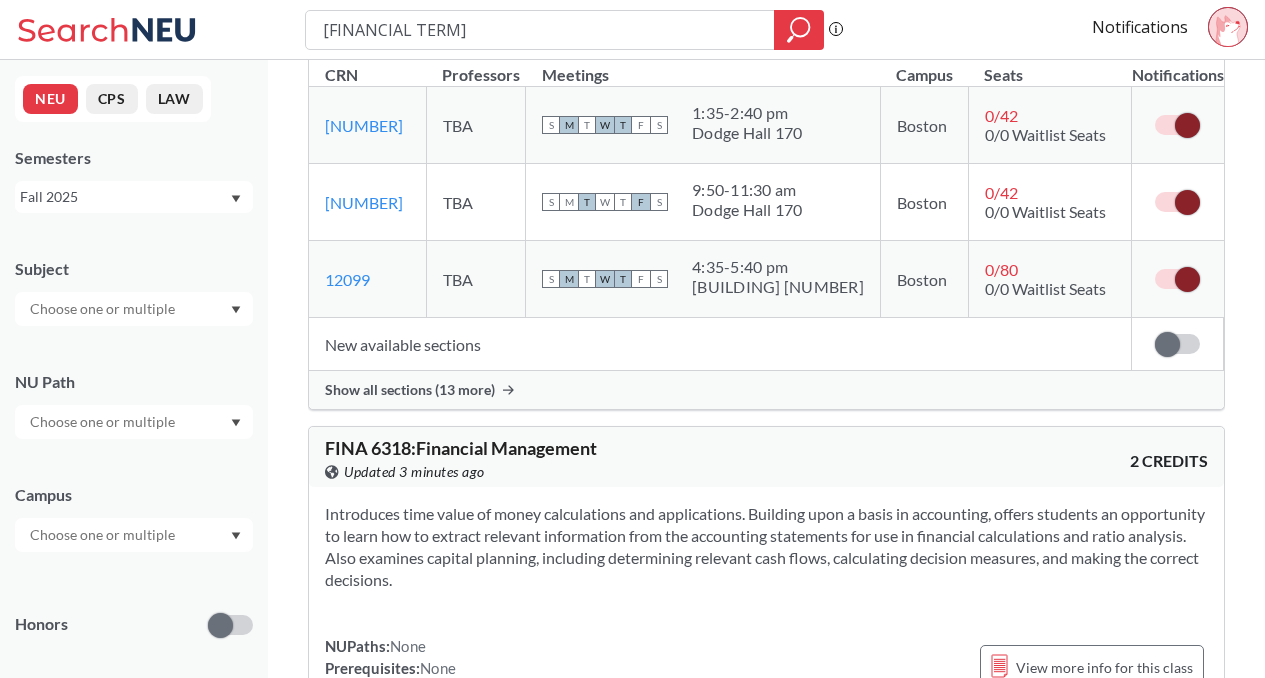 scroll, scrollTop: 828, scrollLeft: 0, axis: vertical 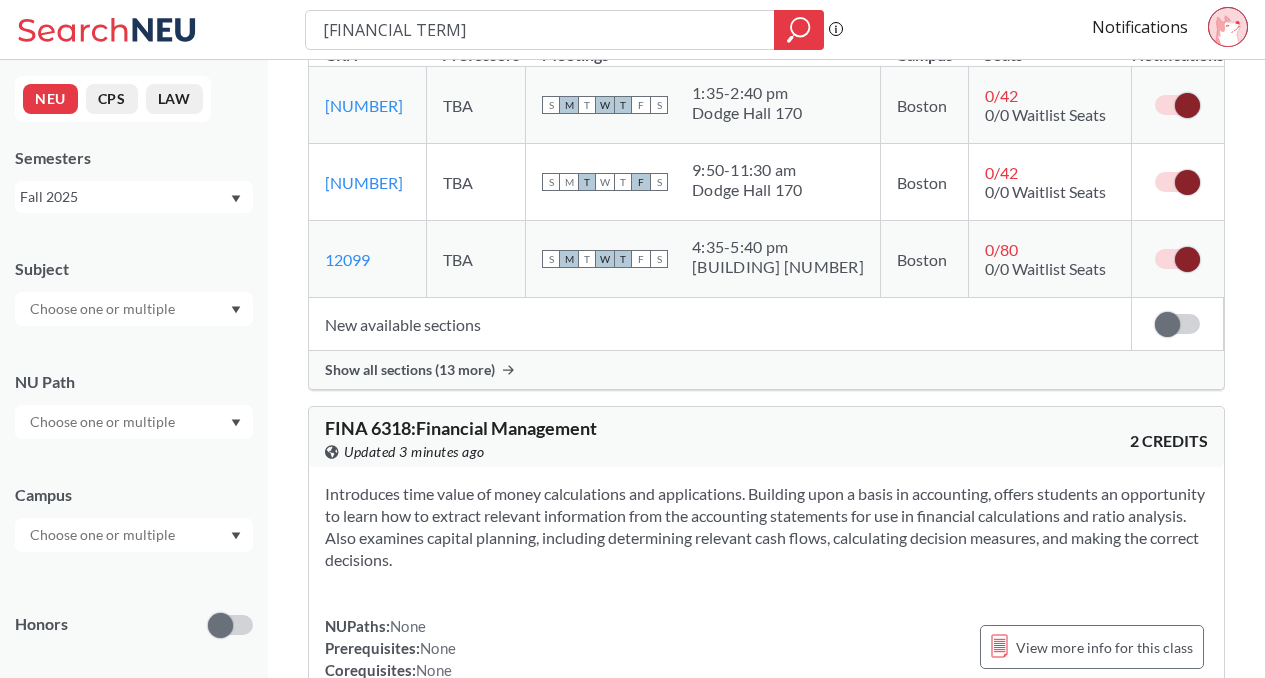 click on "Show all sections (13 more)" at bounding box center [410, 370] 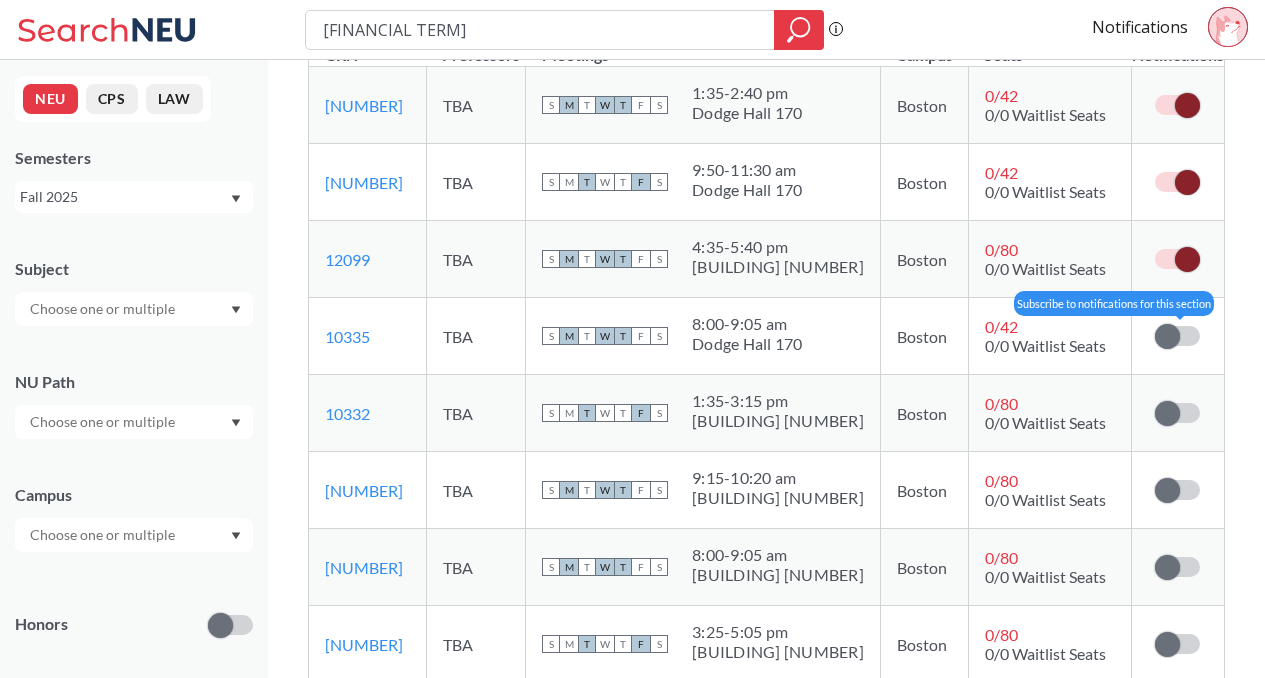 click at bounding box center [1177, 336] 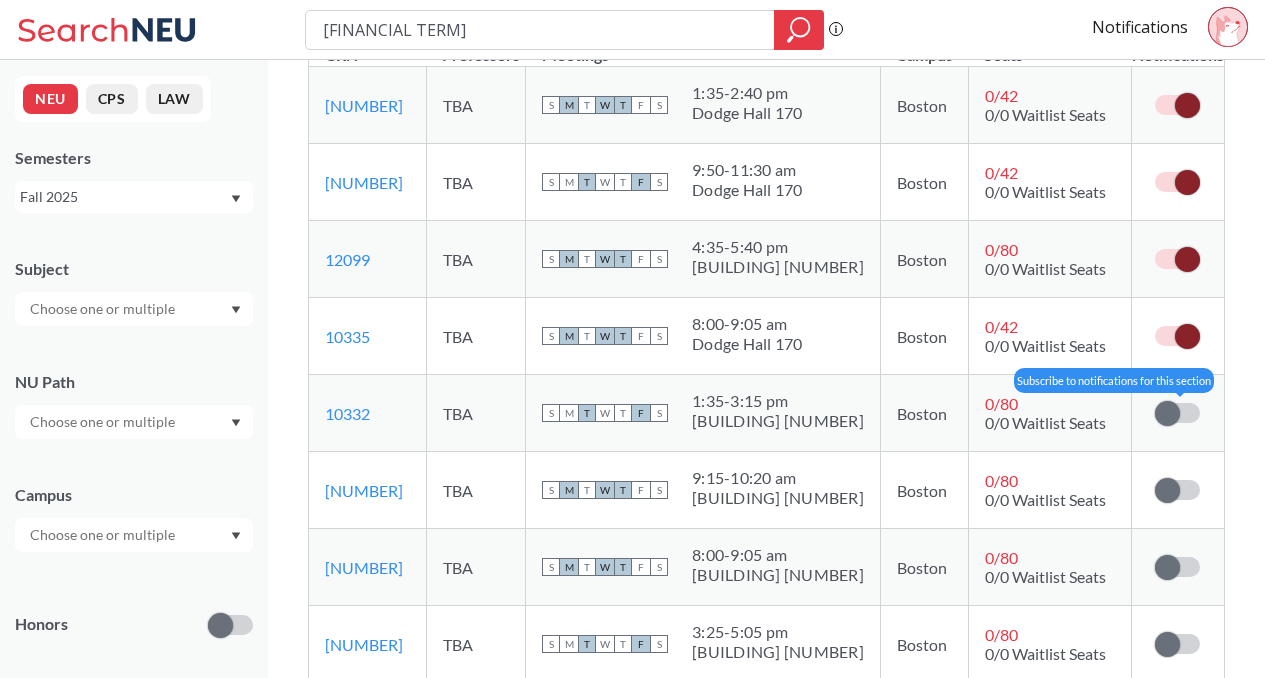 click at bounding box center (1177, 413) 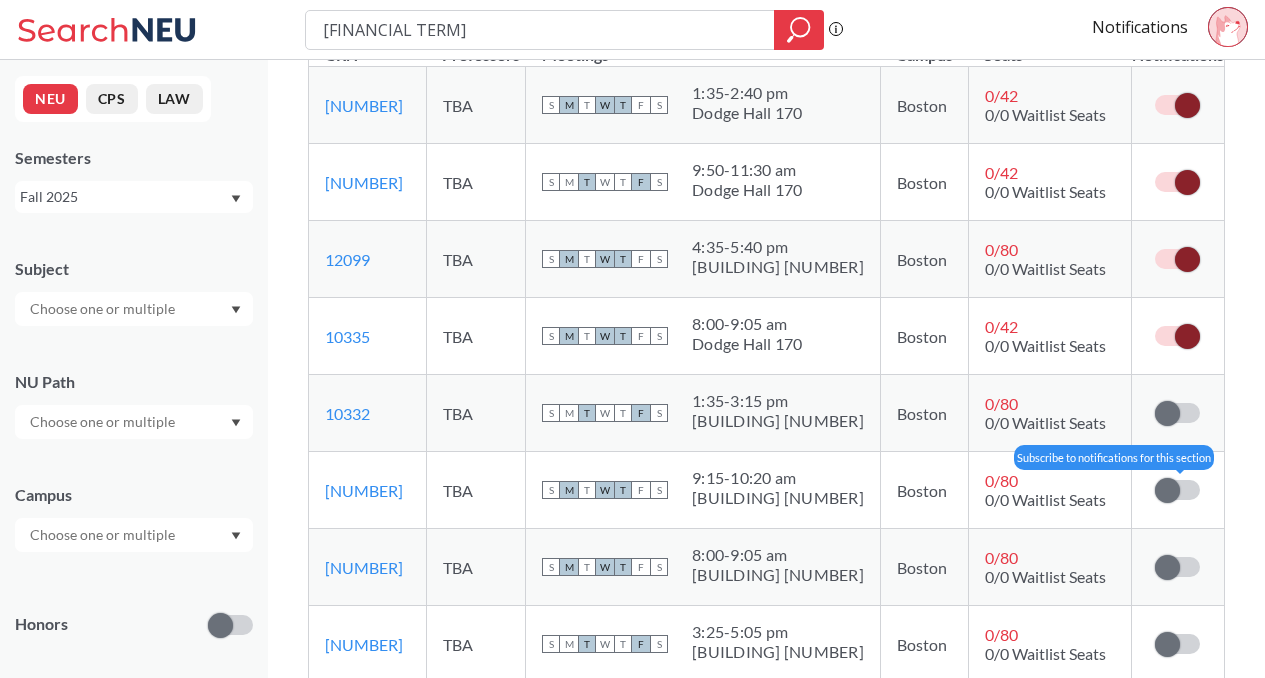 click at bounding box center [1167, 490] 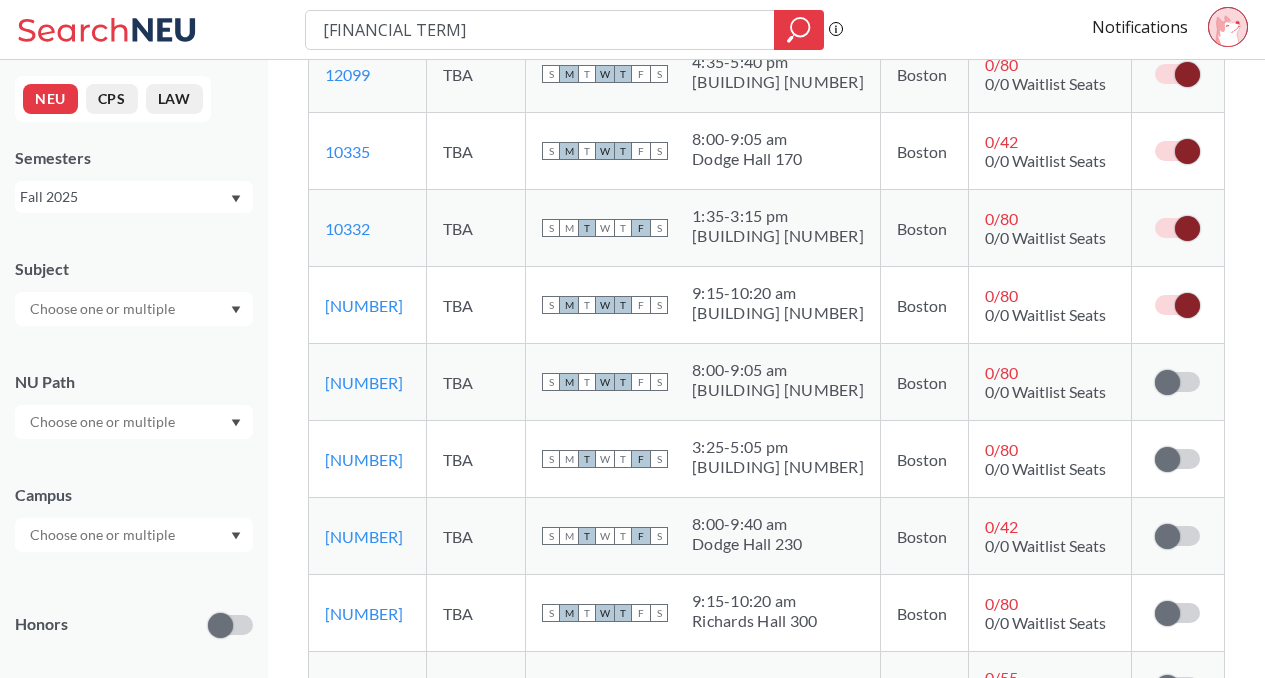 scroll, scrollTop: 1039, scrollLeft: 0, axis: vertical 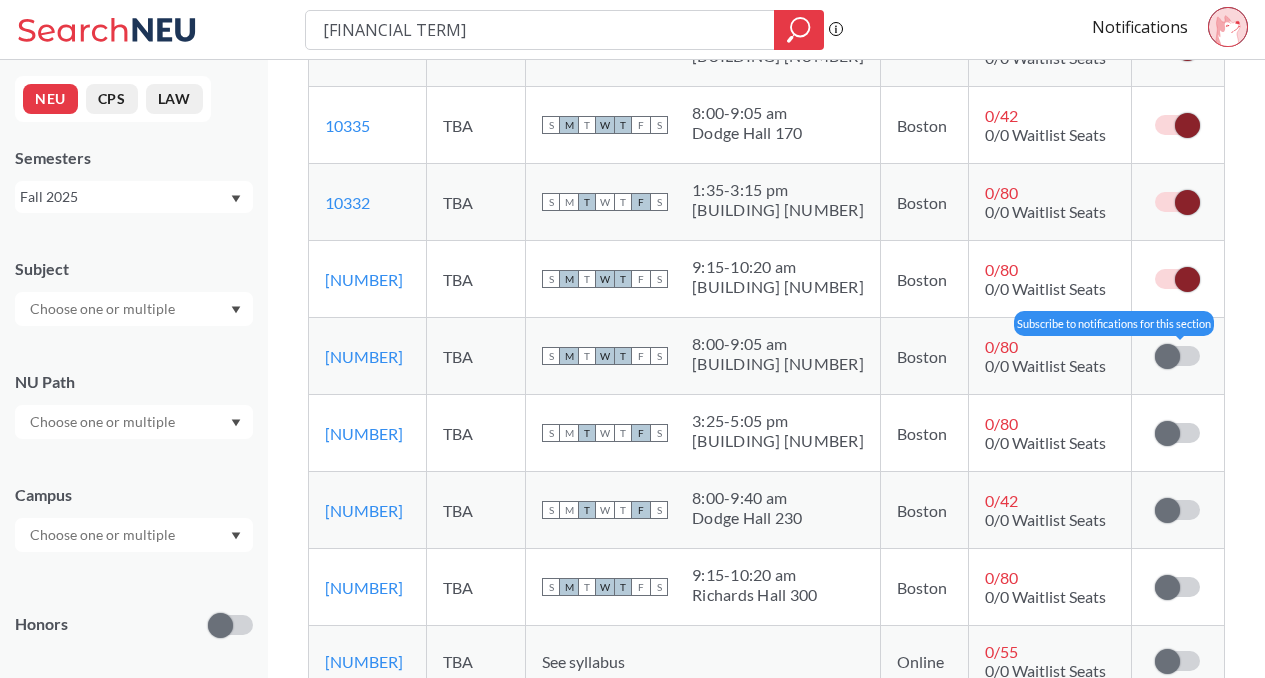 click at bounding box center [1167, 356] 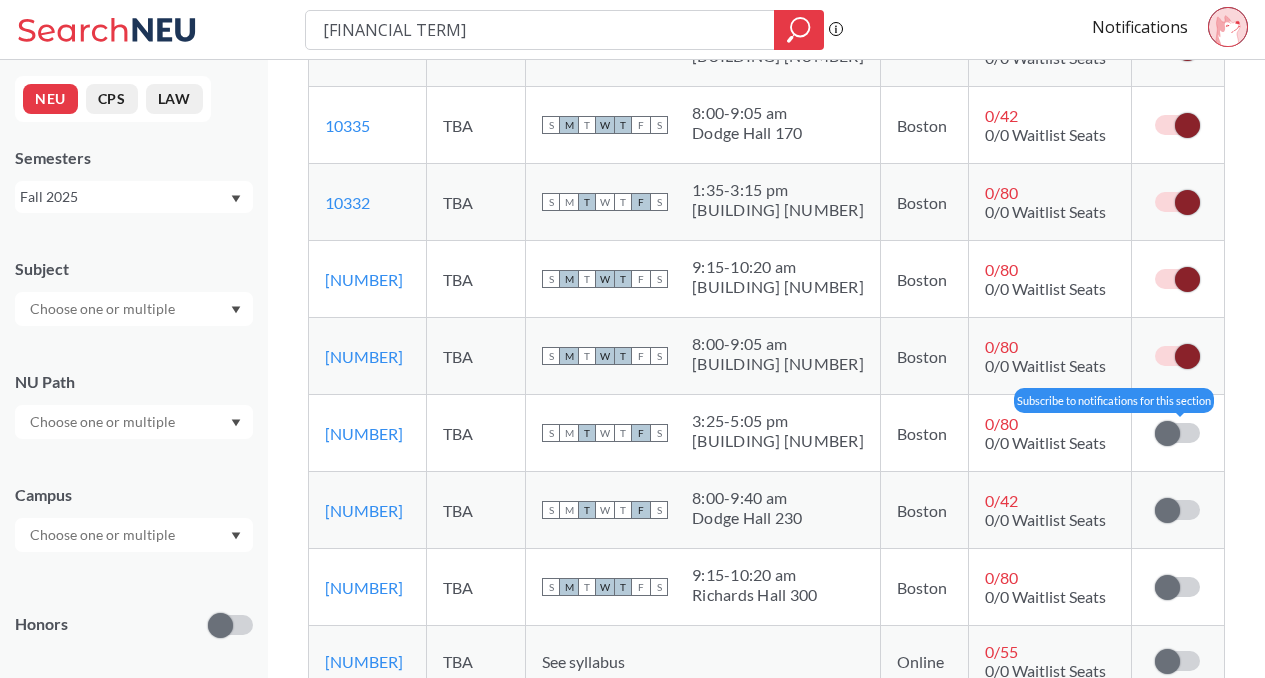 click at bounding box center [1177, 433] 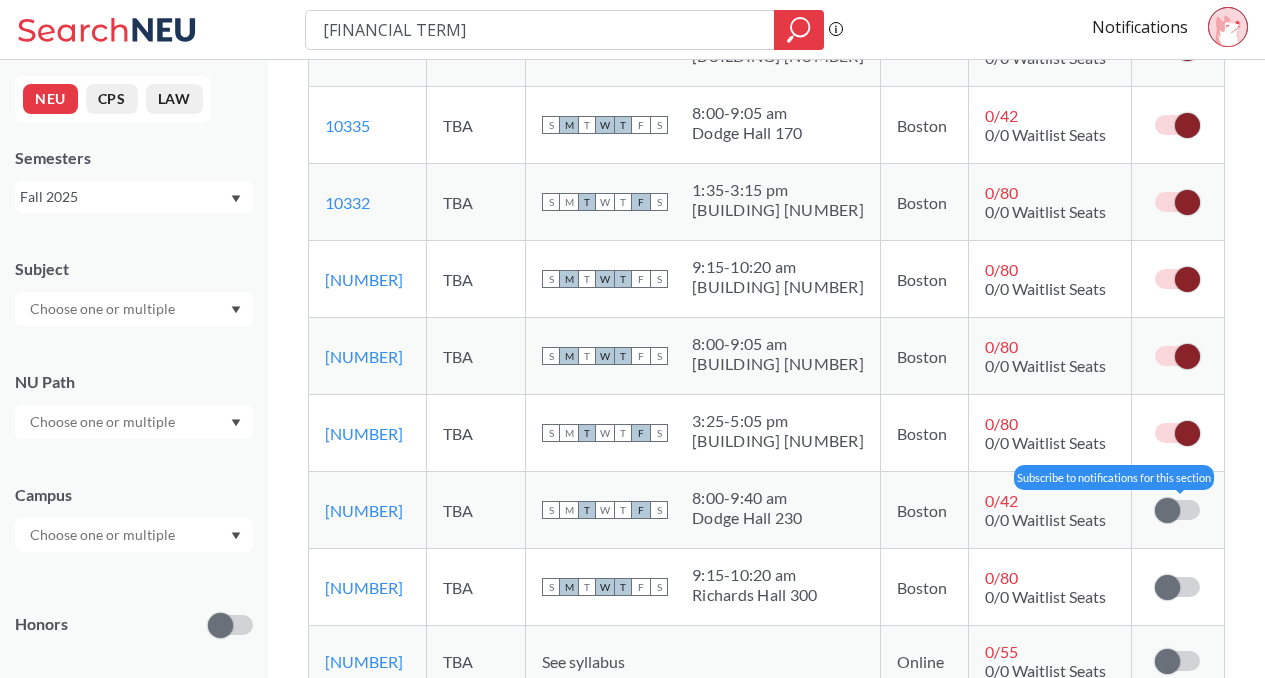 click at bounding box center (1177, 510) 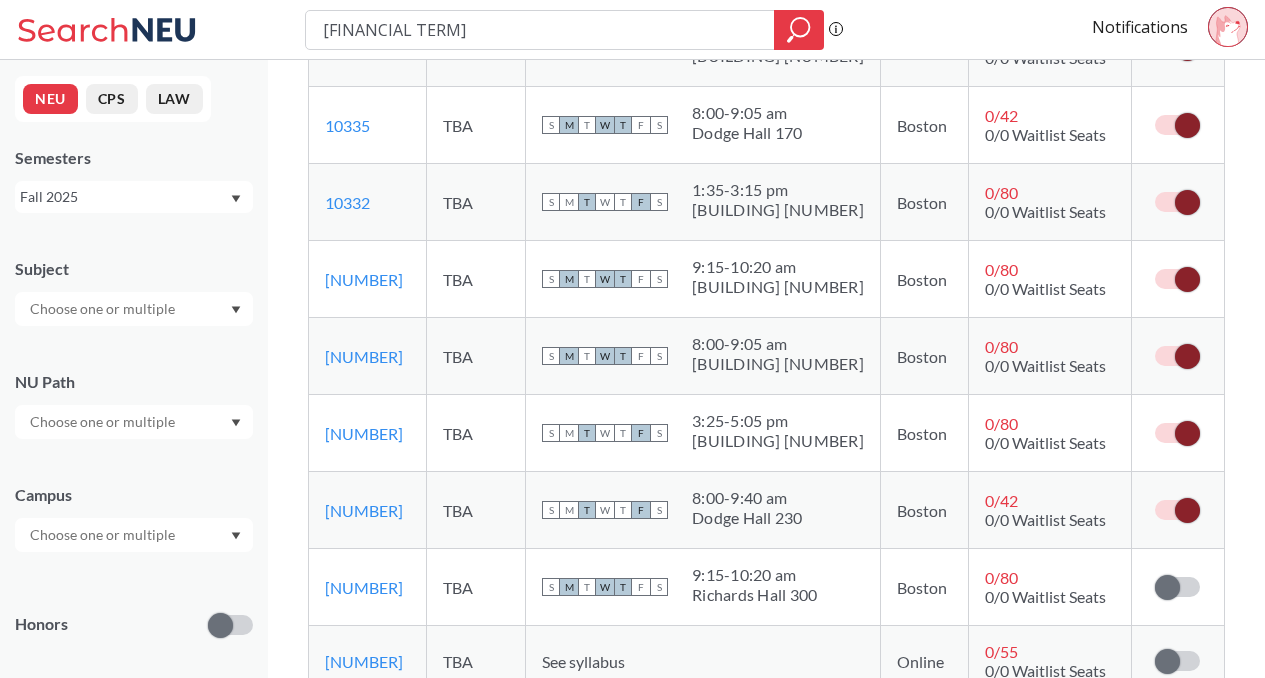 click on "Subscribe to notifications for this section" at bounding box center [1178, 587] 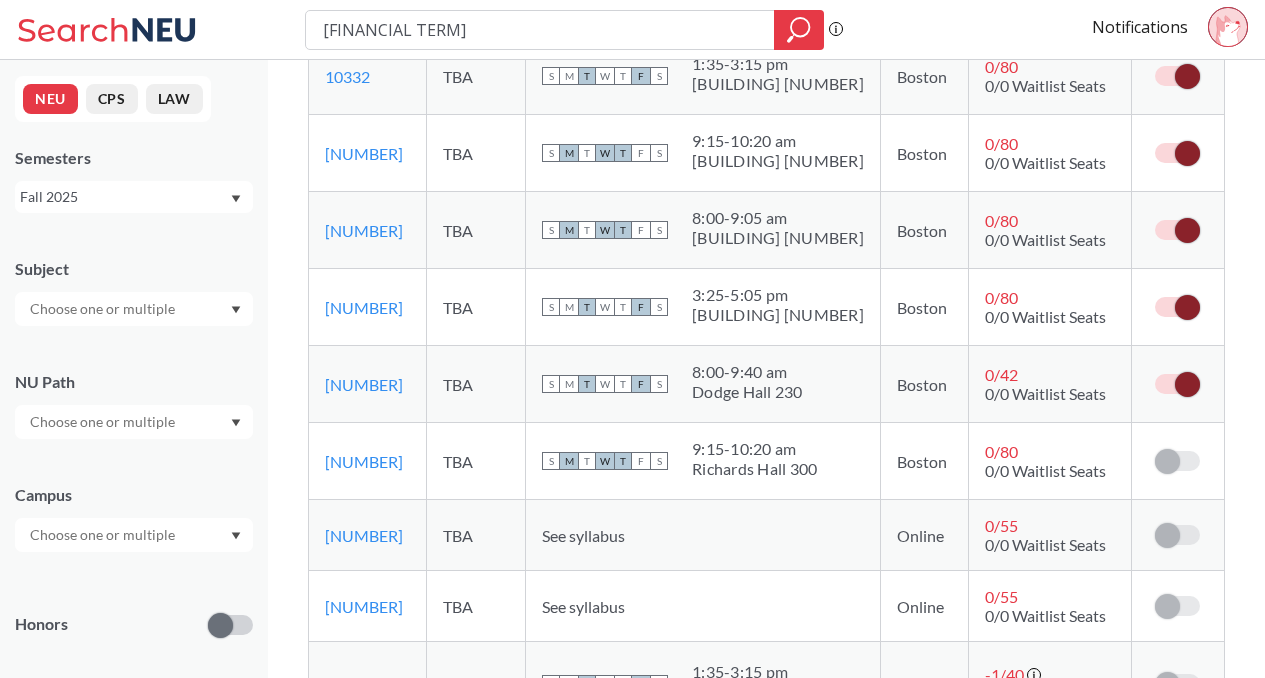 scroll, scrollTop: 1180, scrollLeft: 0, axis: vertical 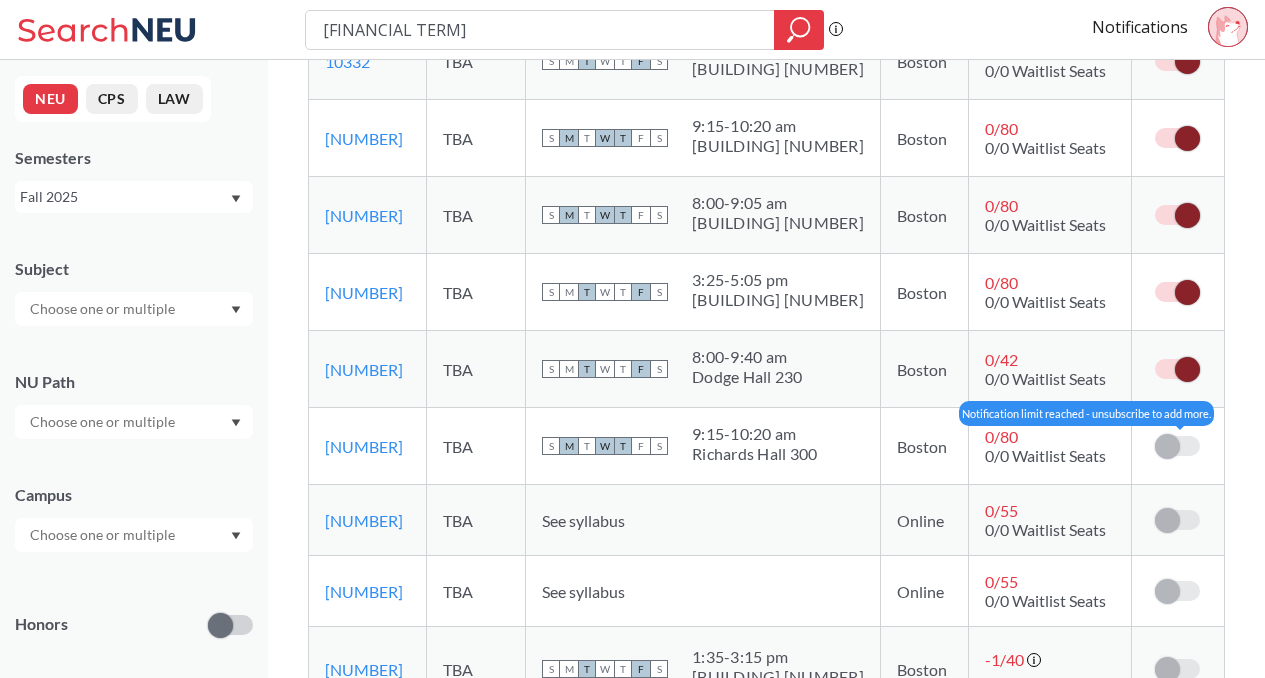click at bounding box center (1167, 446) 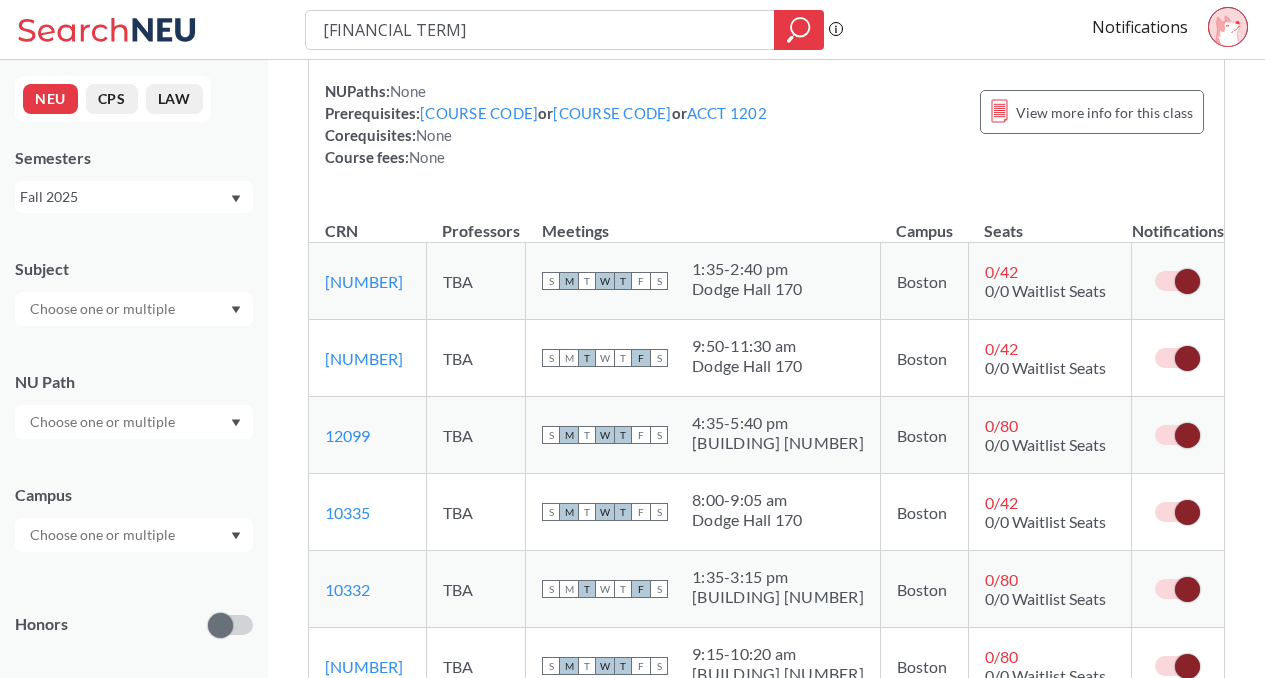 scroll, scrollTop: 670, scrollLeft: 0, axis: vertical 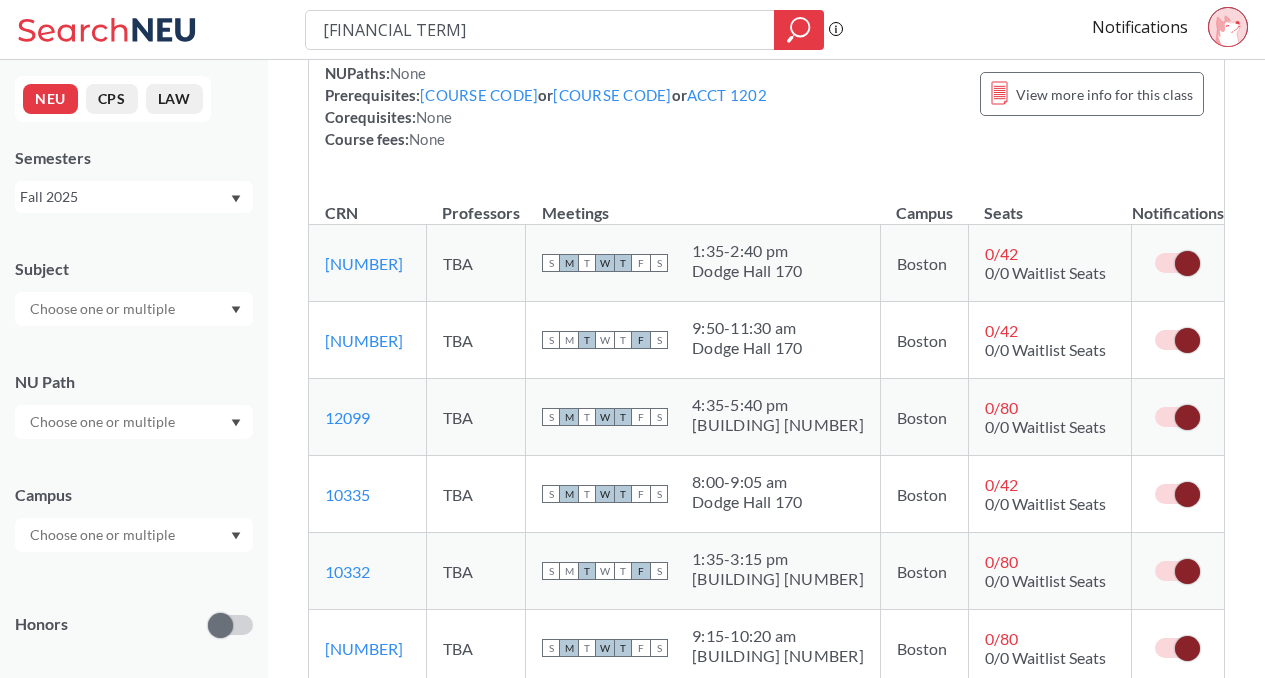 click at bounding box center [1178, 263] 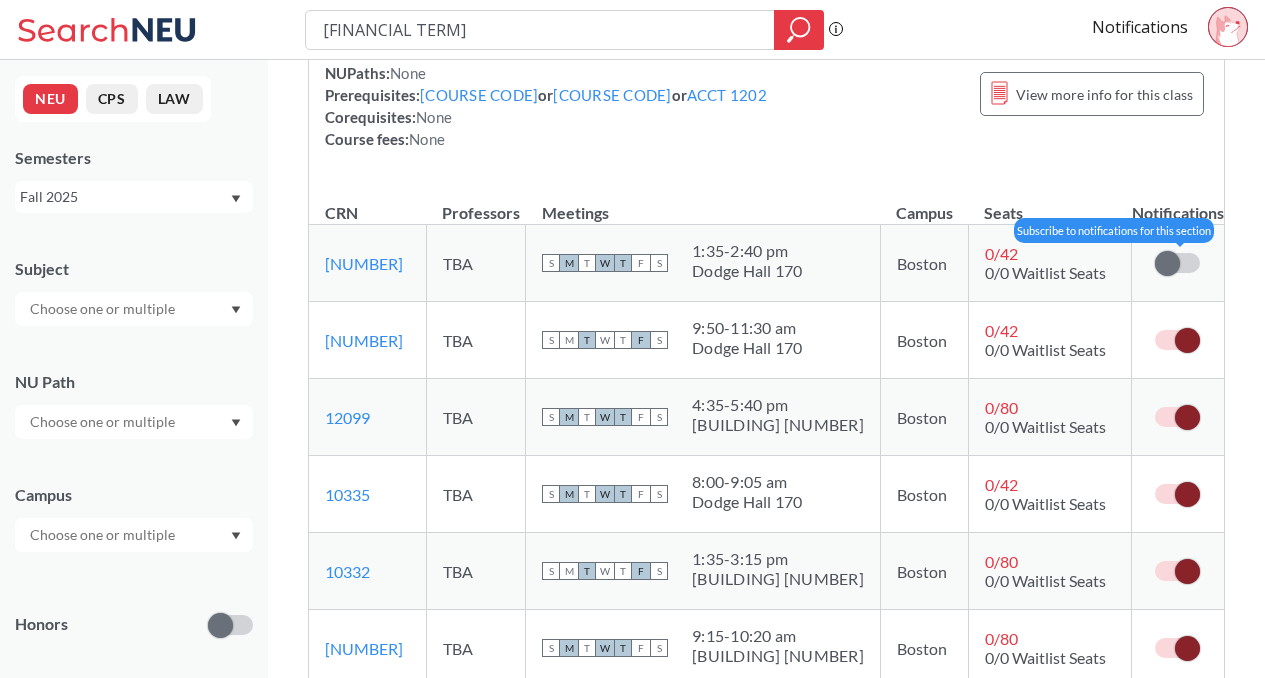 click at bounding box center [1167, 263] 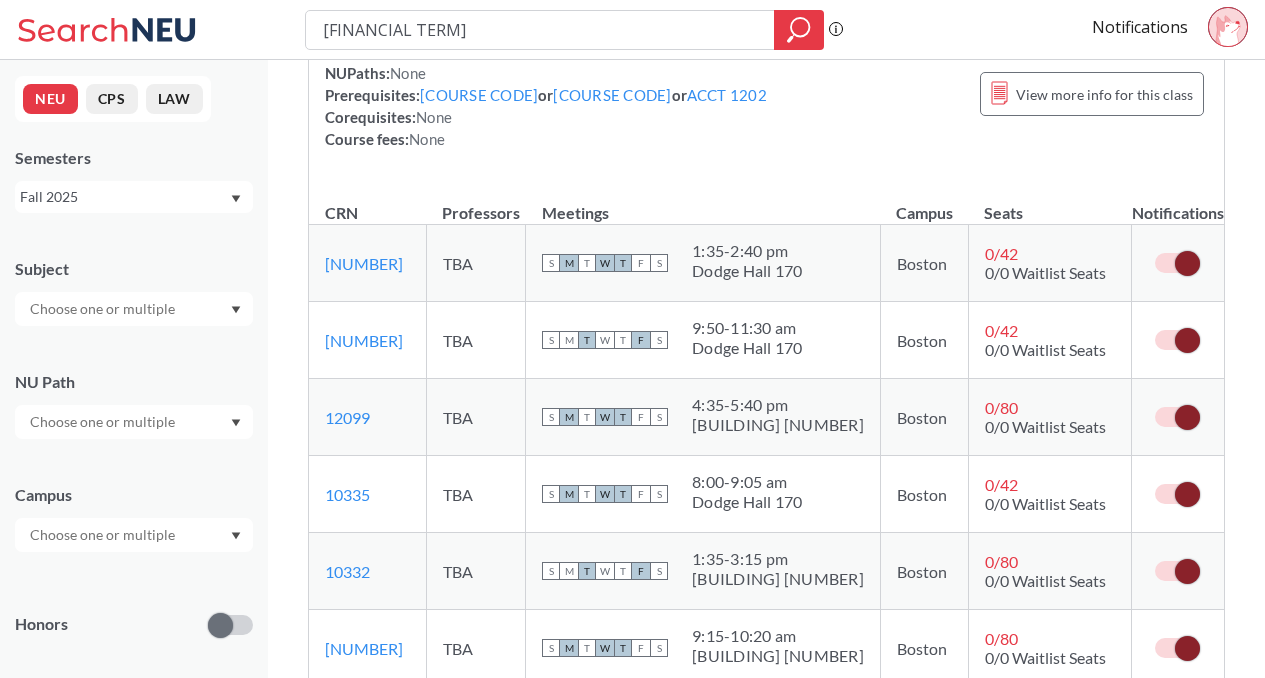 click at bounding box center [1187, 340] 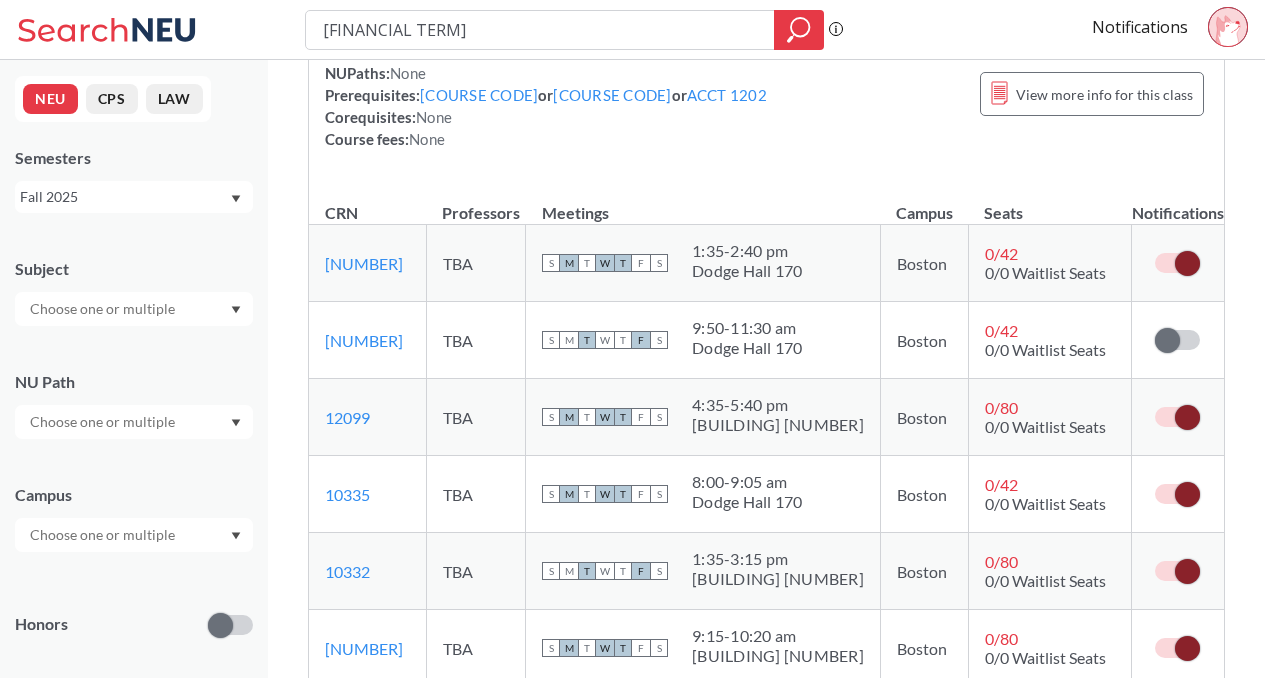 click at bounding box center (1177, 417) 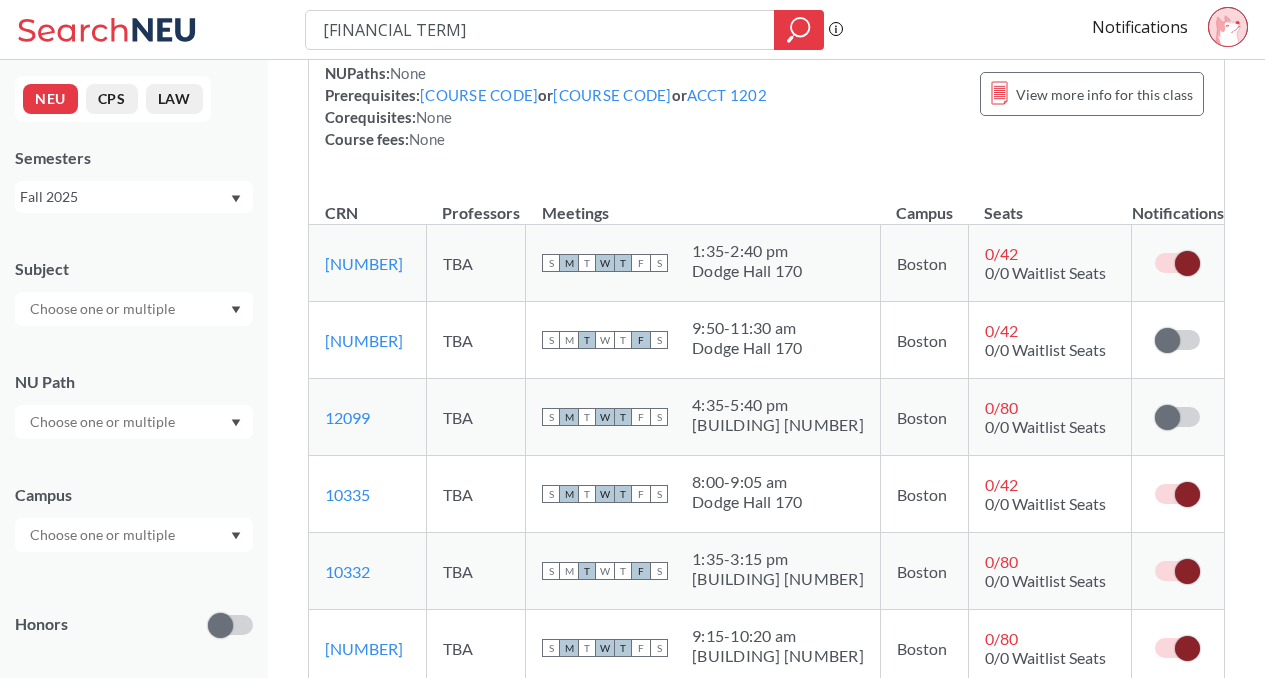 click at bounding box center [1187, 494] 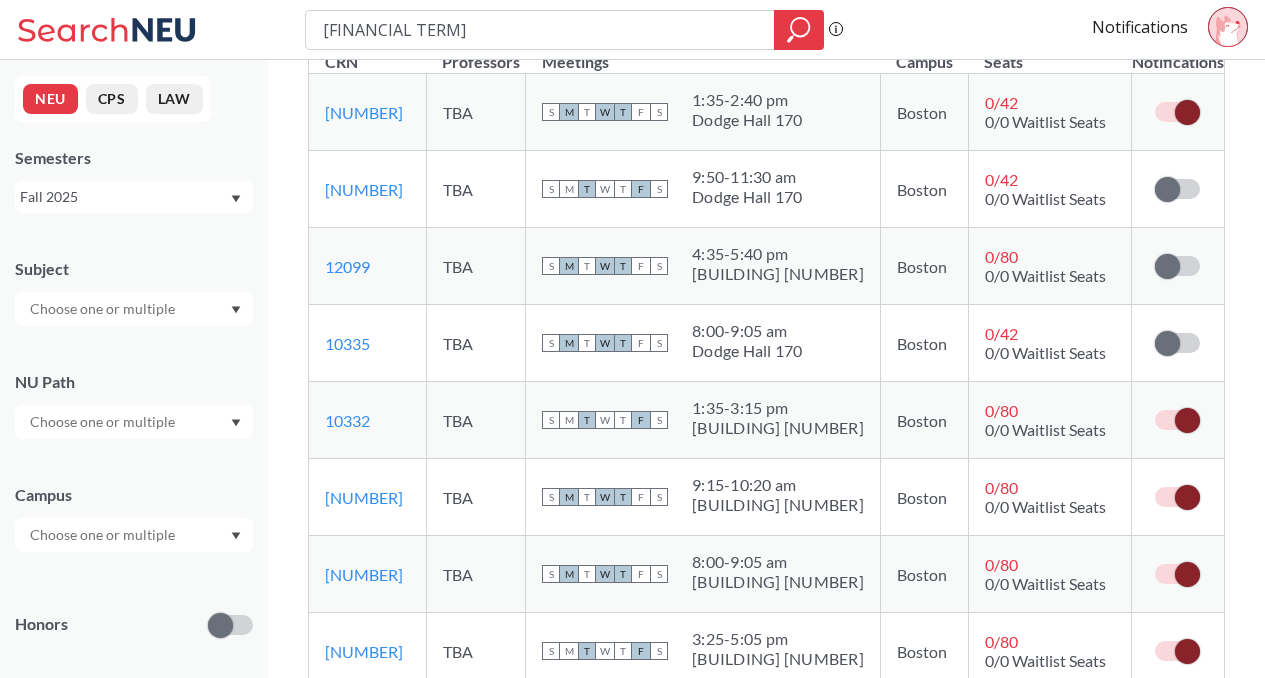 scroll, scrollTop: 823, scrollLeft: 0, axis: vertical 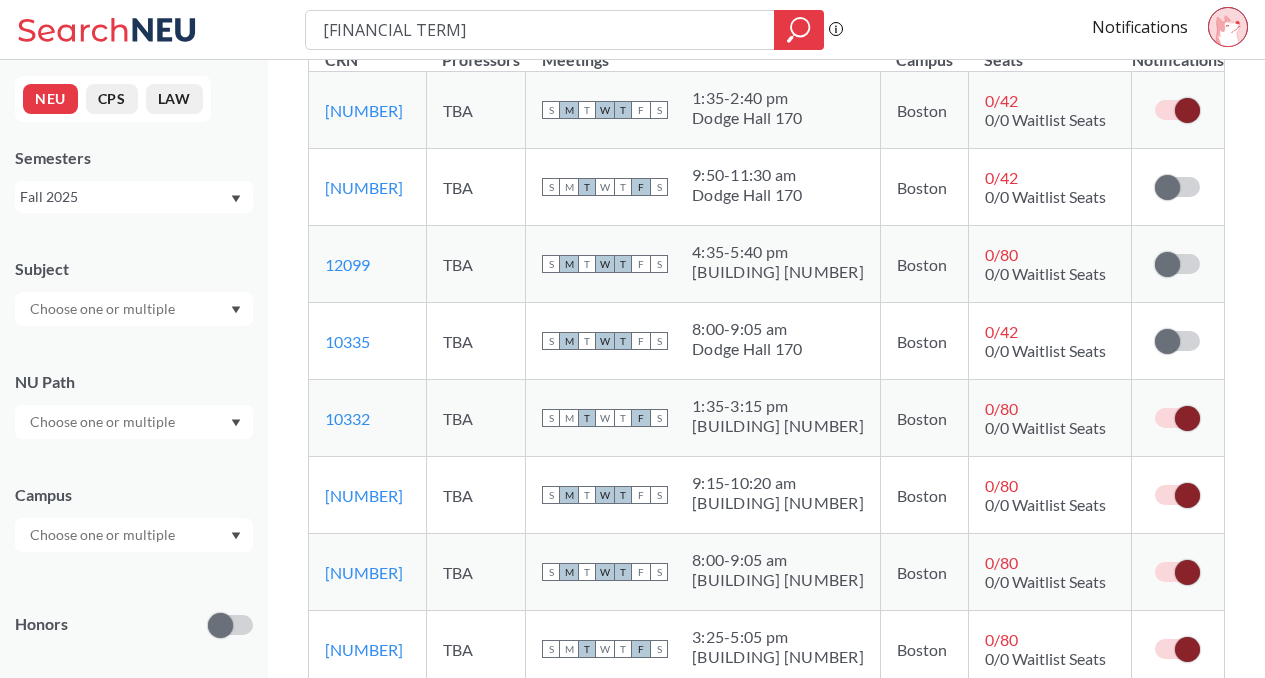 click at bounding box center (1187, 418) 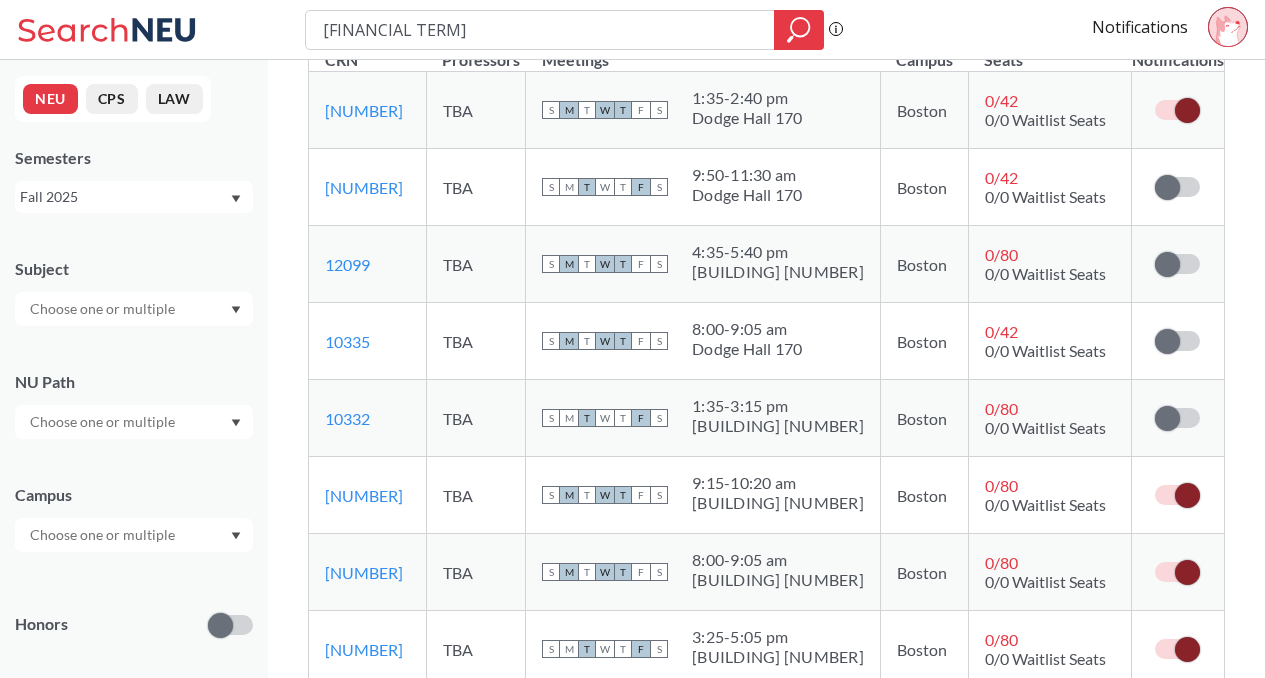 click at bounding box center [1187, 495] 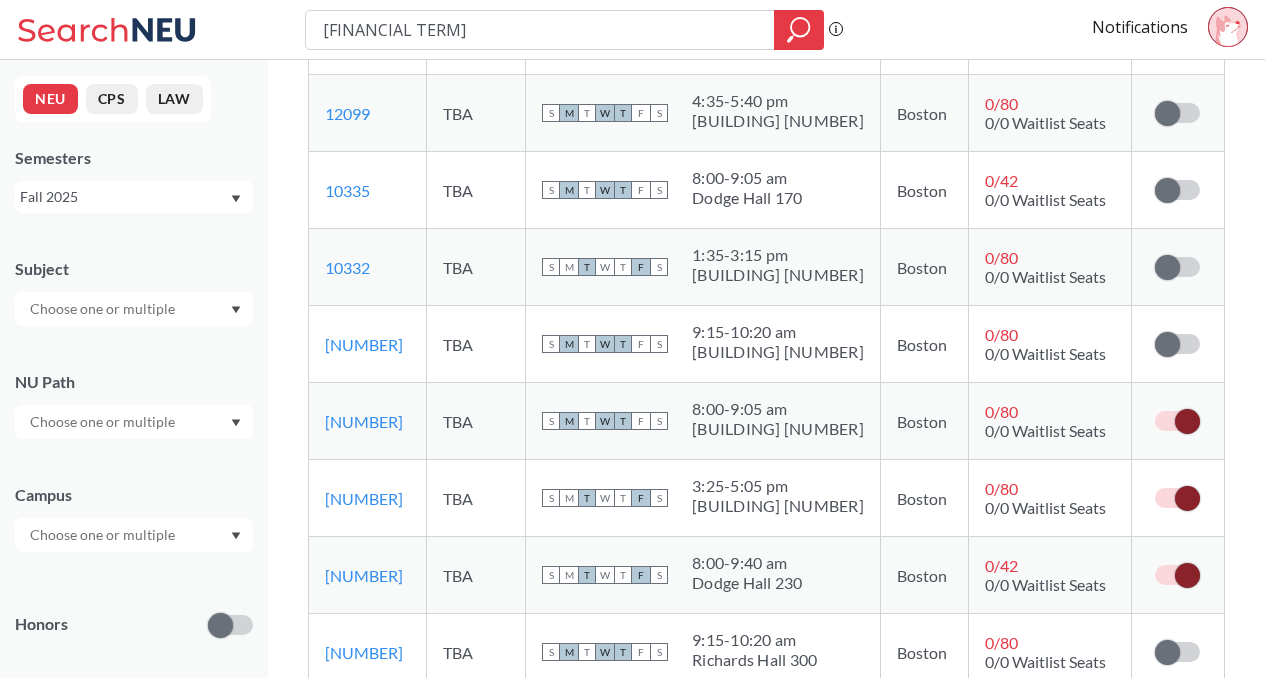 scroll, scrollTop: 979, scrollLeft: 0, axis: vertical 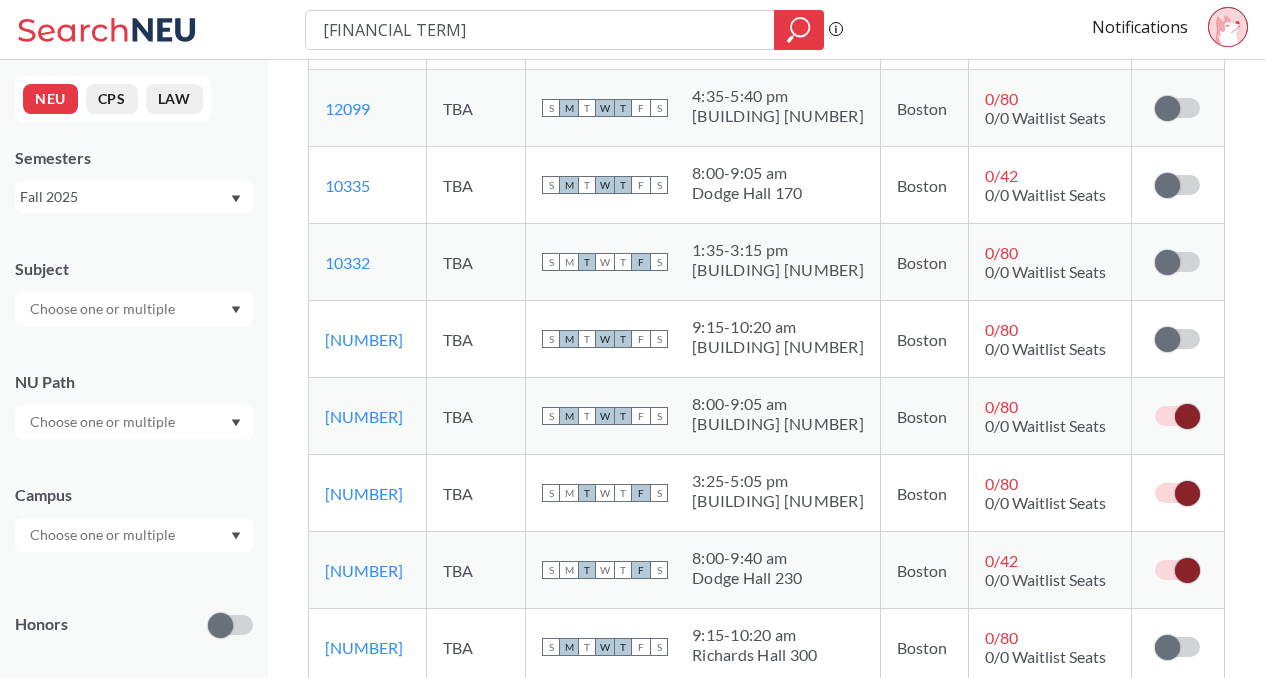 click at bounding box center [1178, 570] 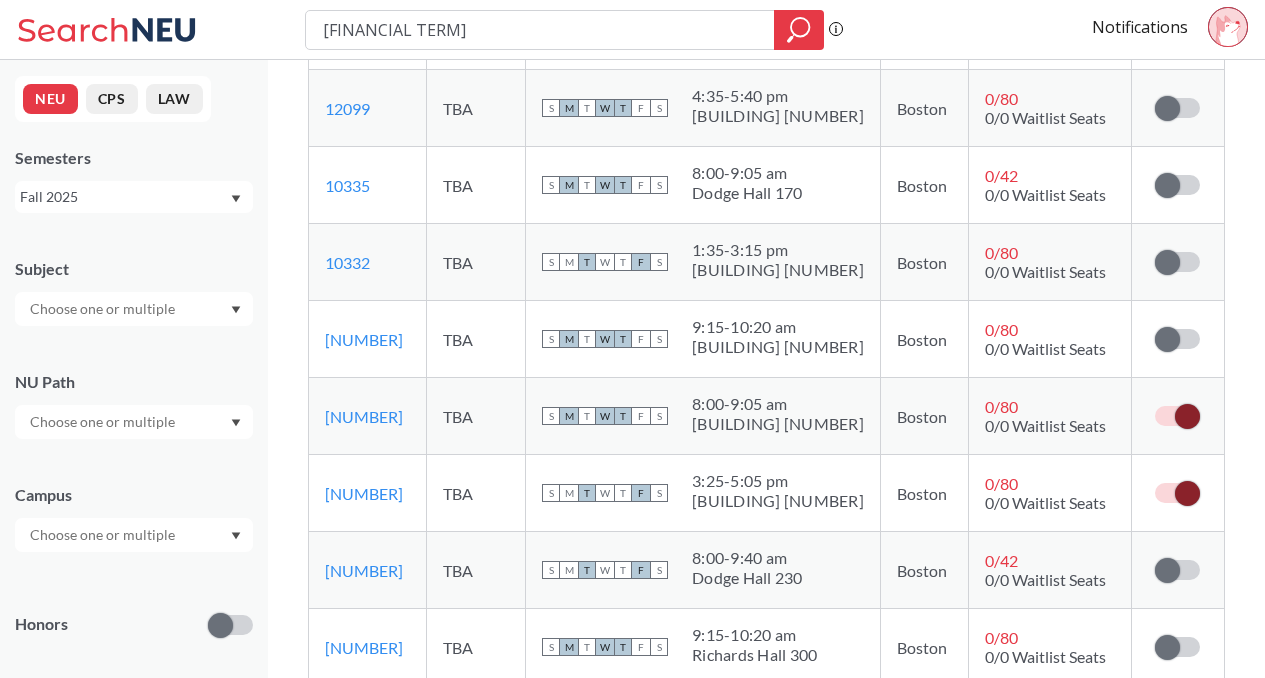 click at bounding box center [1187, 493] 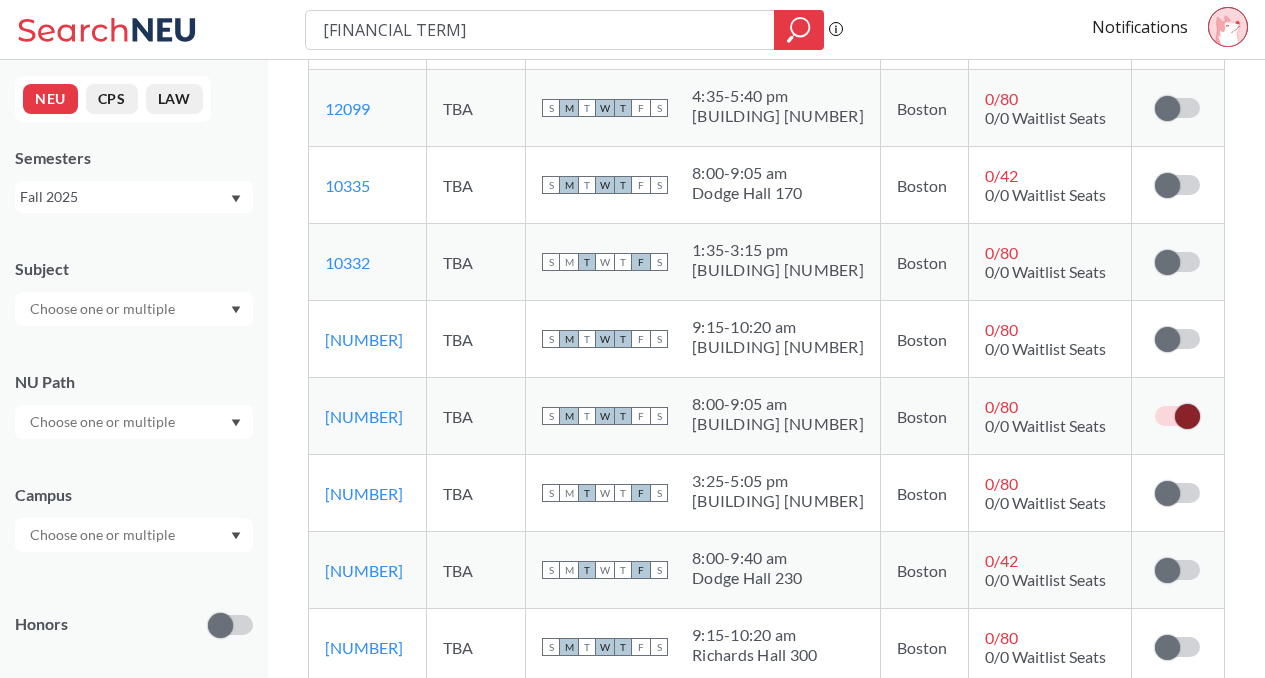 click at bounding box center [1187, 416] 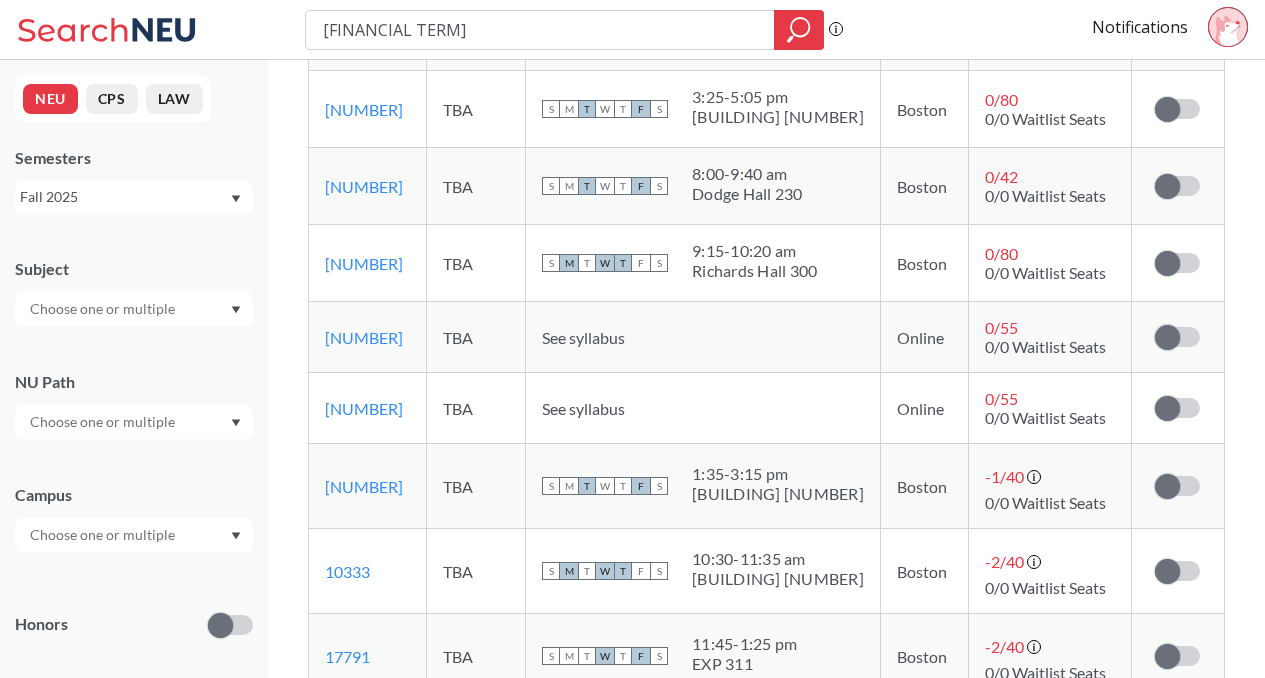 scroll, scrollTop: 1437, scrollLeft: 0, axis: vertical 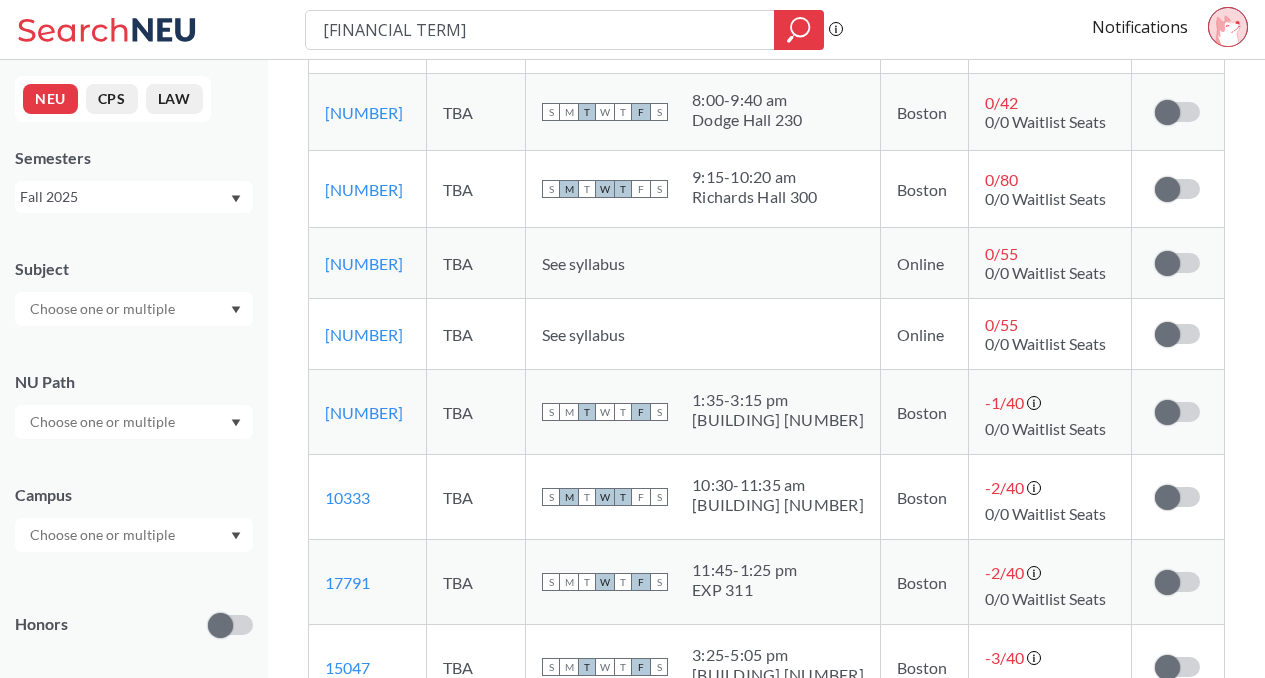 click on "Subscribe to notifications for this section" at bounding box center (1178, 497) 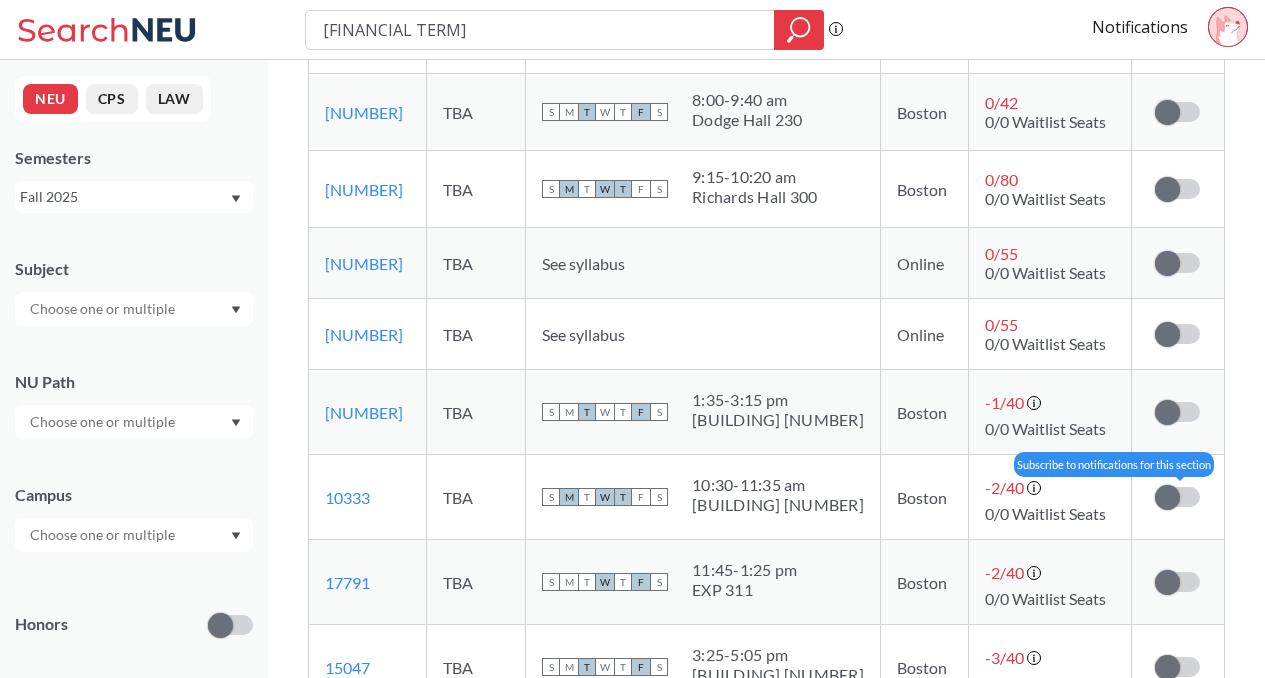 click at bounding box center [1167, 497] 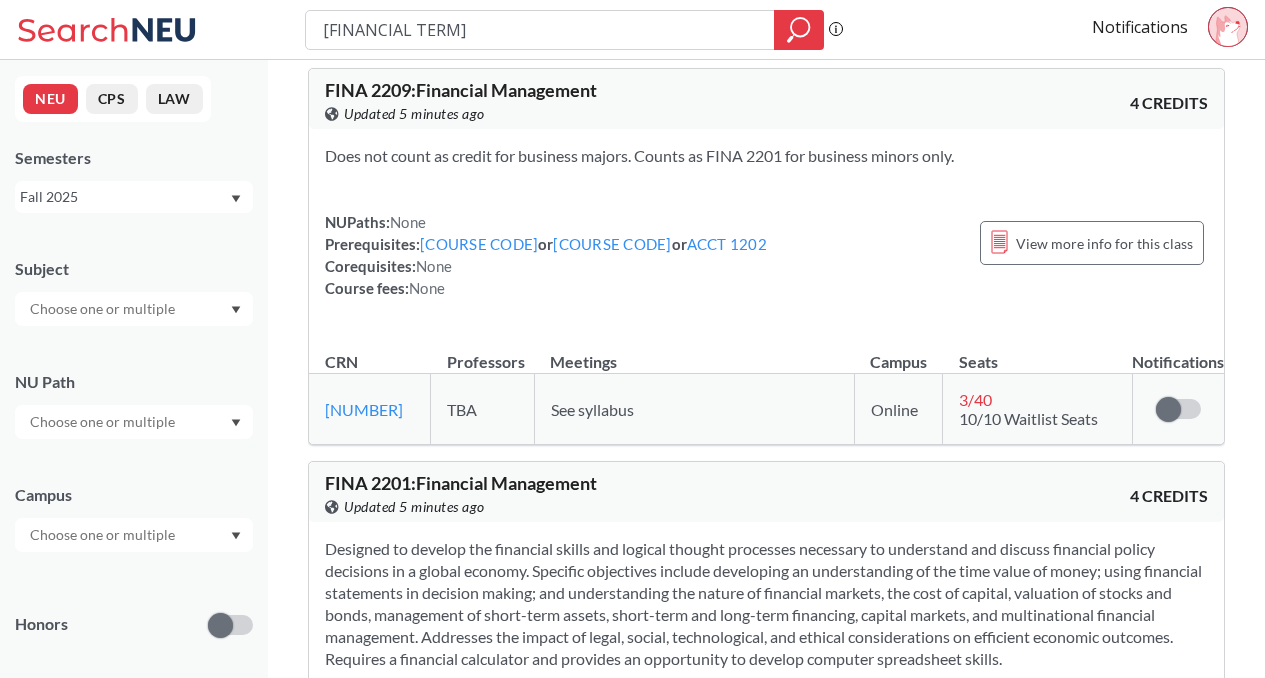 scroll, scrollTop: 0, scrollLeft: 0, axis: both 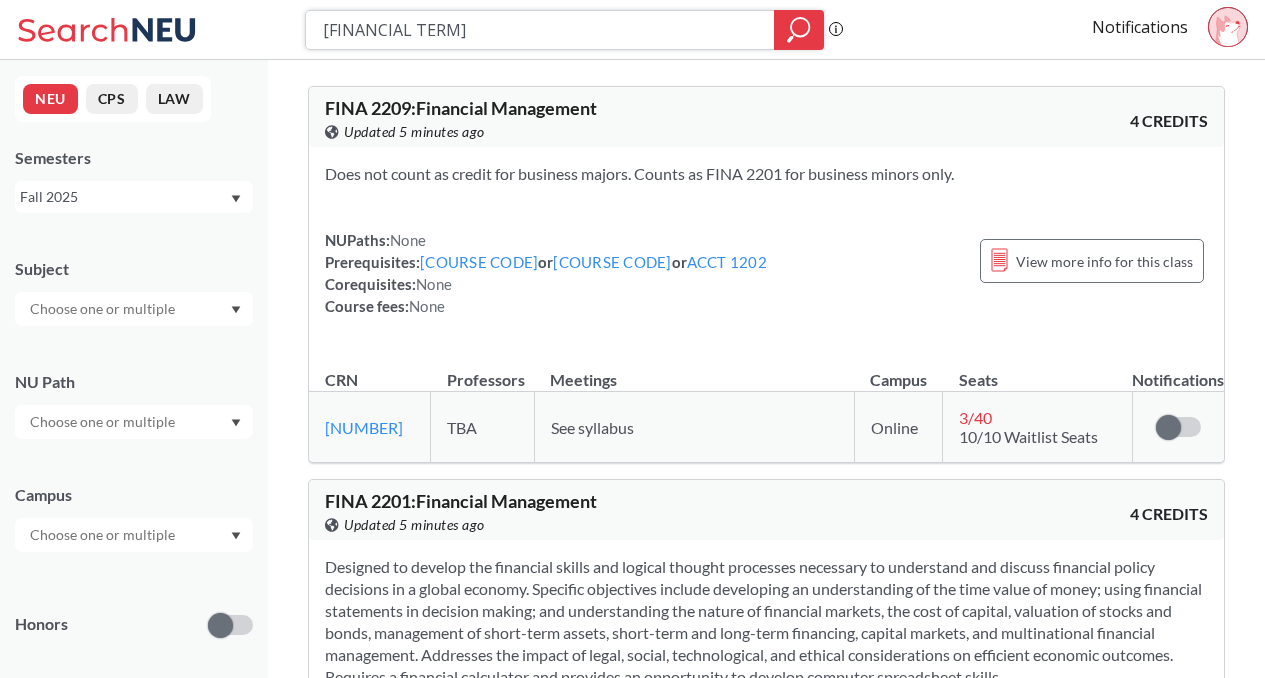 drag, startPoint x: 625, startPoint y: 35, endPoint x: 273, endPoint y: 23, distance: 352.2045 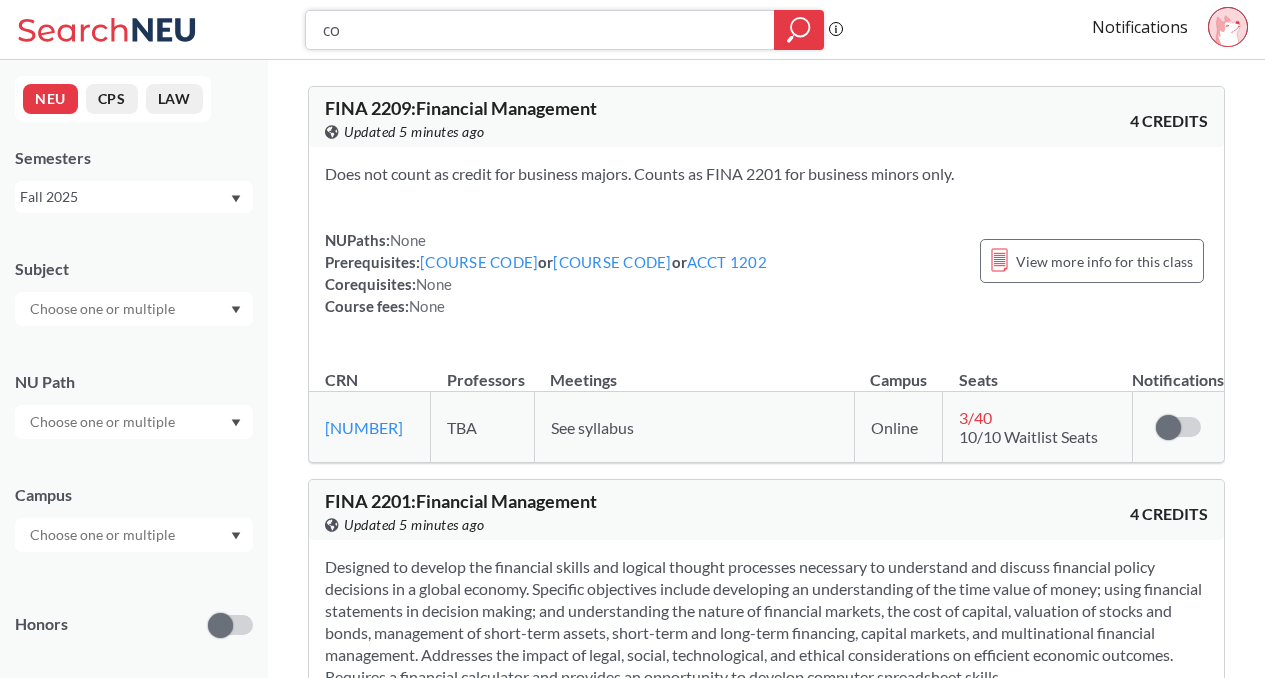 type on "c" 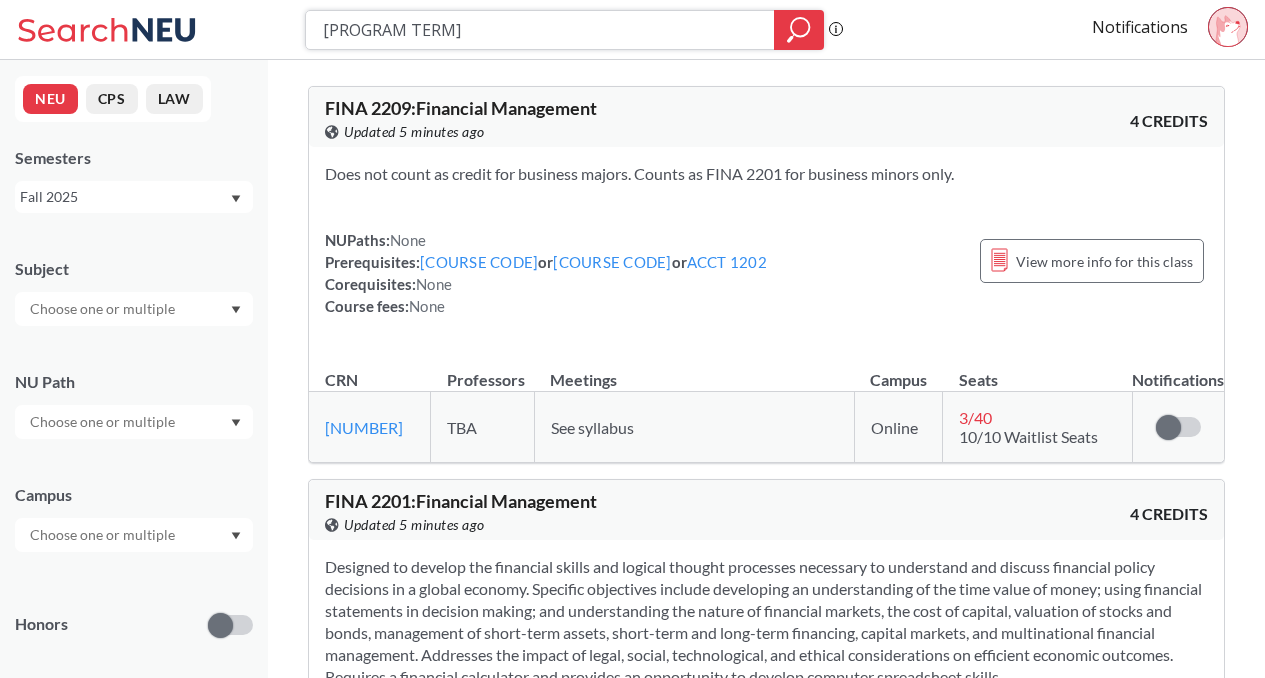 type on "program design" 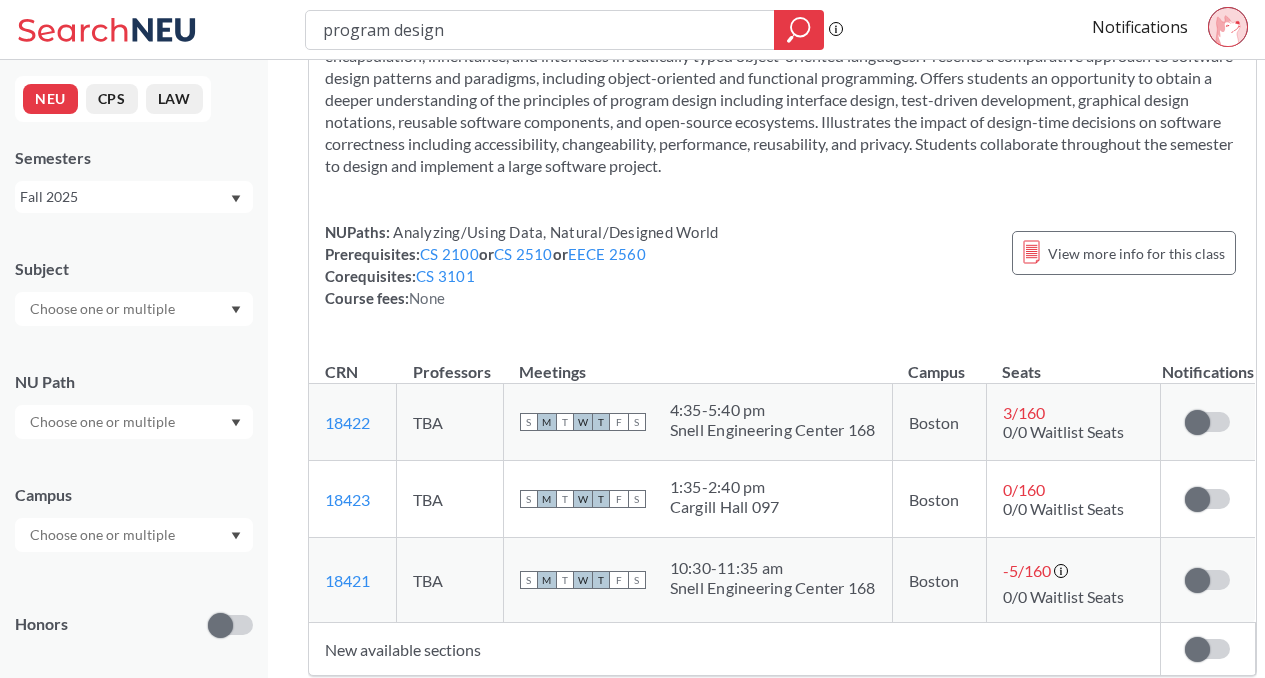 scroll, scrollTop: 253, scrollLeft: 0, axis: vertical 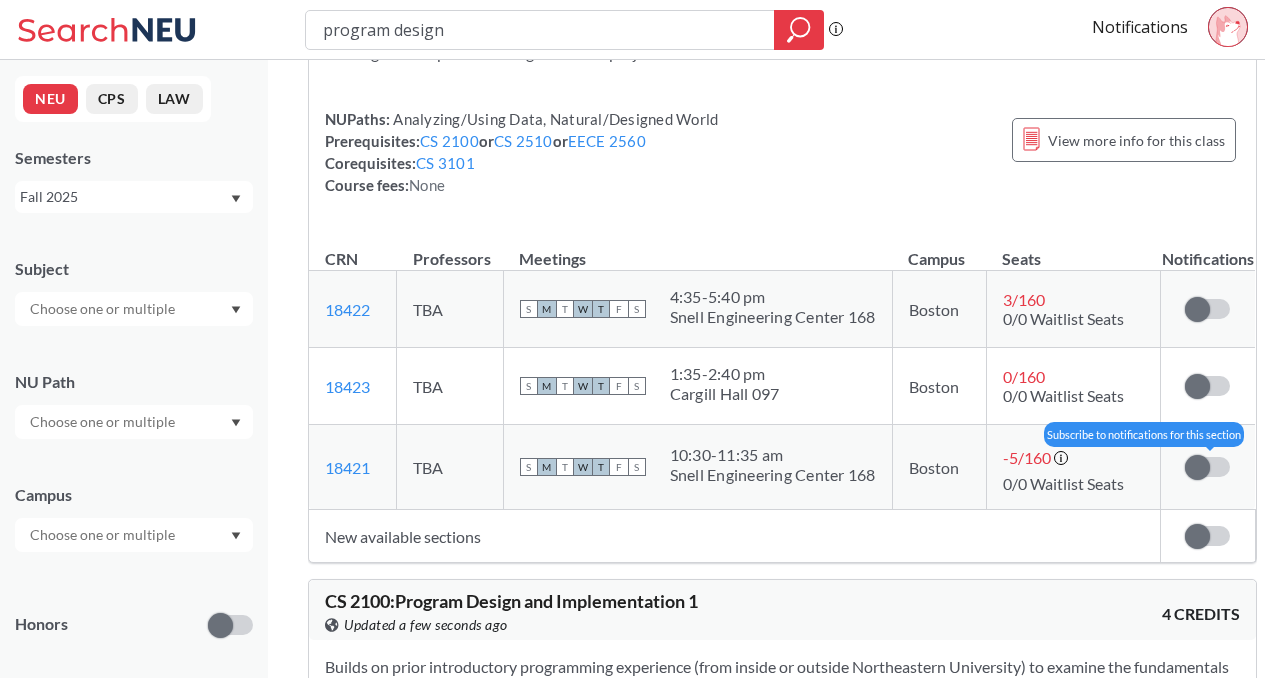 click at bounding box center (1207, 467) 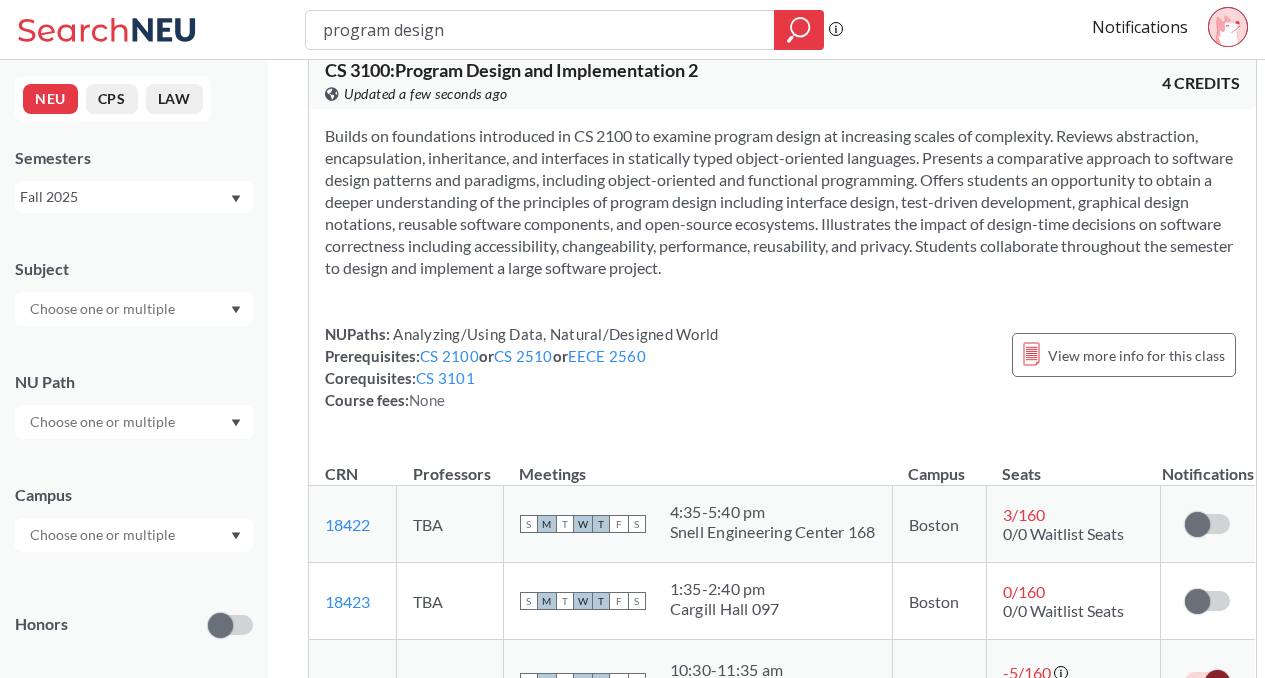 scroll, scrollTop: 0, scrollLeft: 0, axis: both 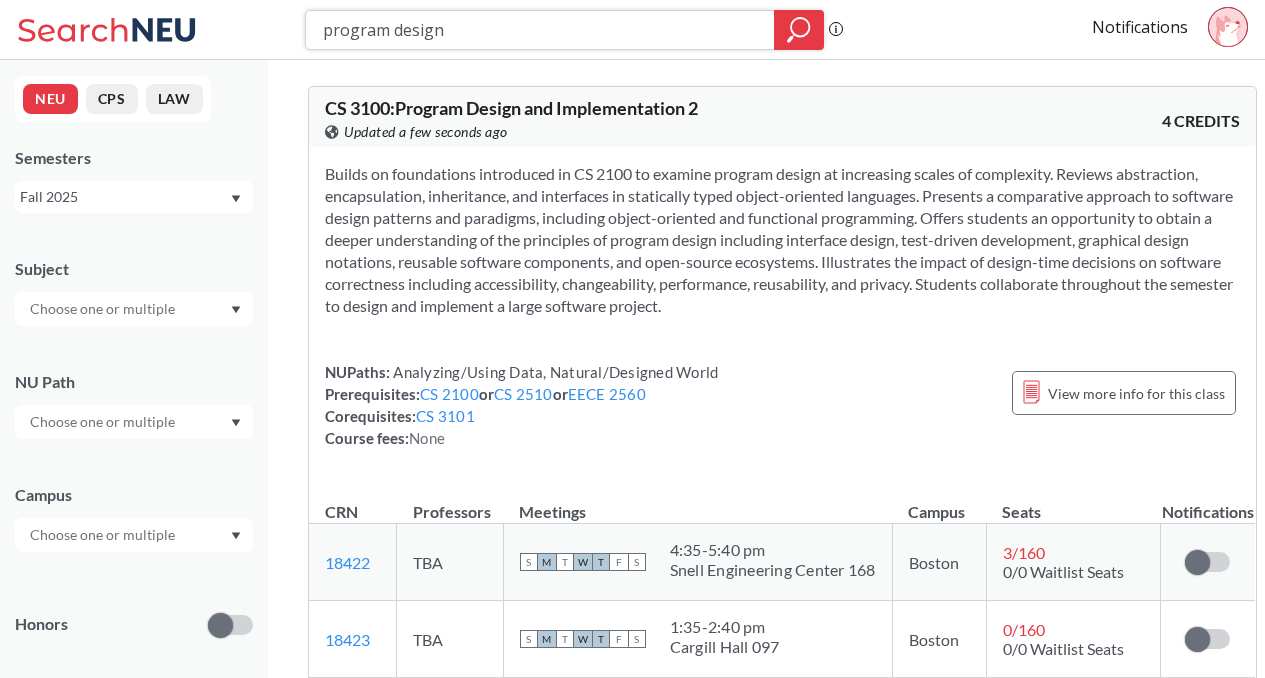 drag, startPoint x: 538, startPoint y: 40, endPoint x: 314, endPoint y: 15, distance: 225.39078 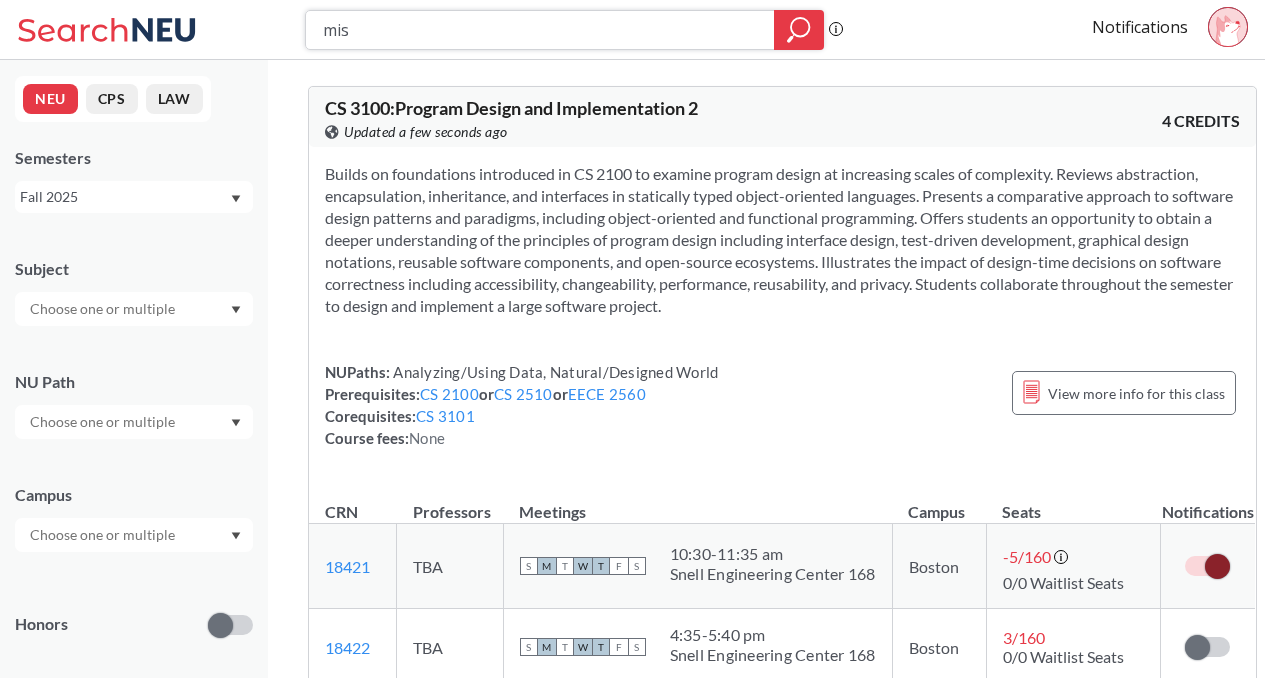 type on "[PROGRAM TERM]" 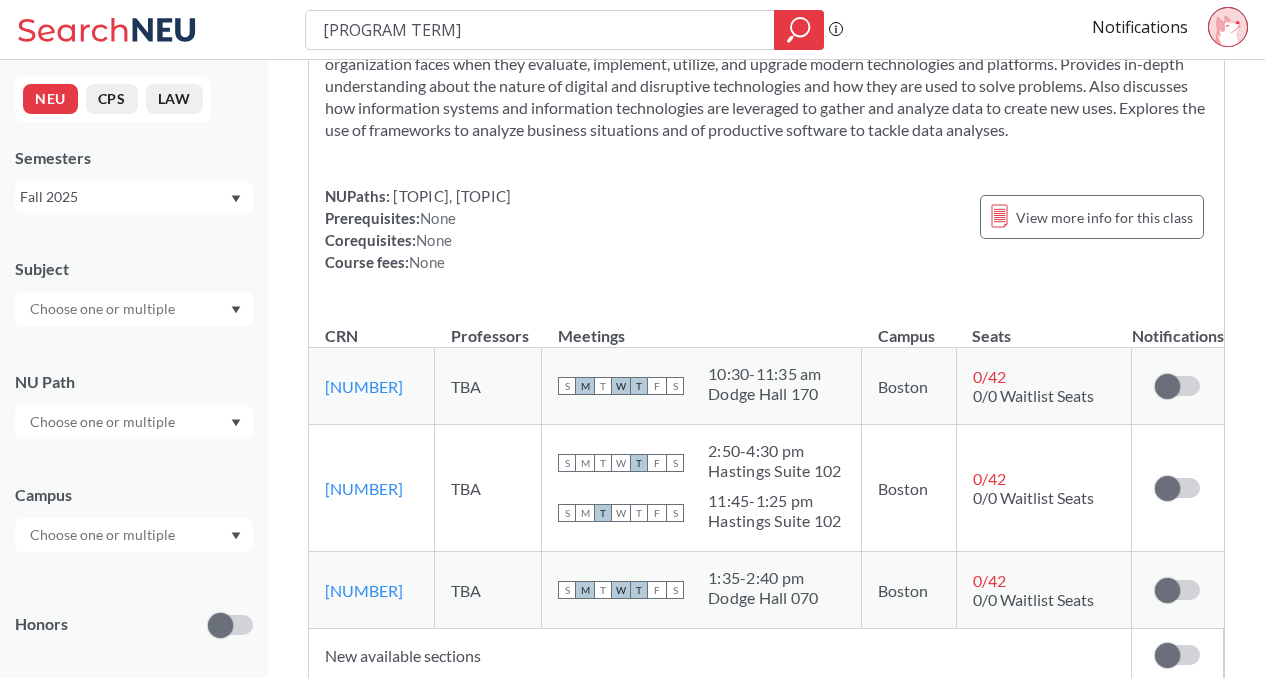 scroll, scrollTop: 3743, scrollLeft: 0, axis: vertical 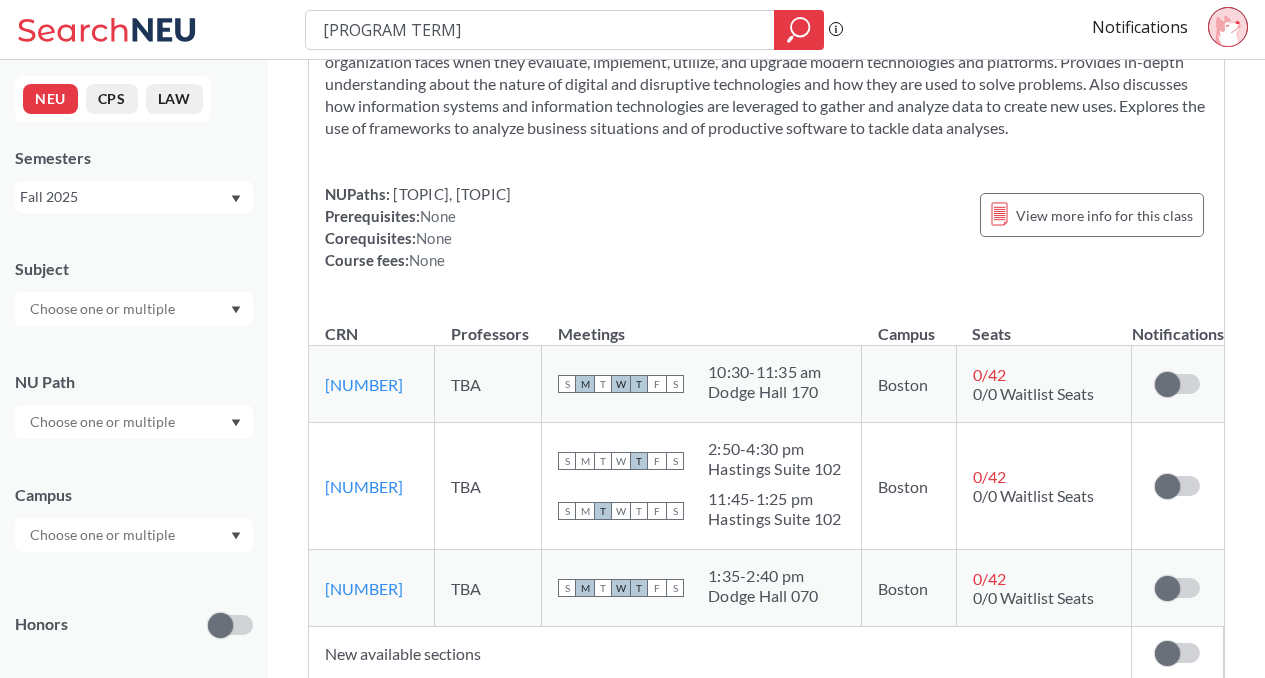 click on "Show all sections (13 more)" at bounding box center (410, 699) 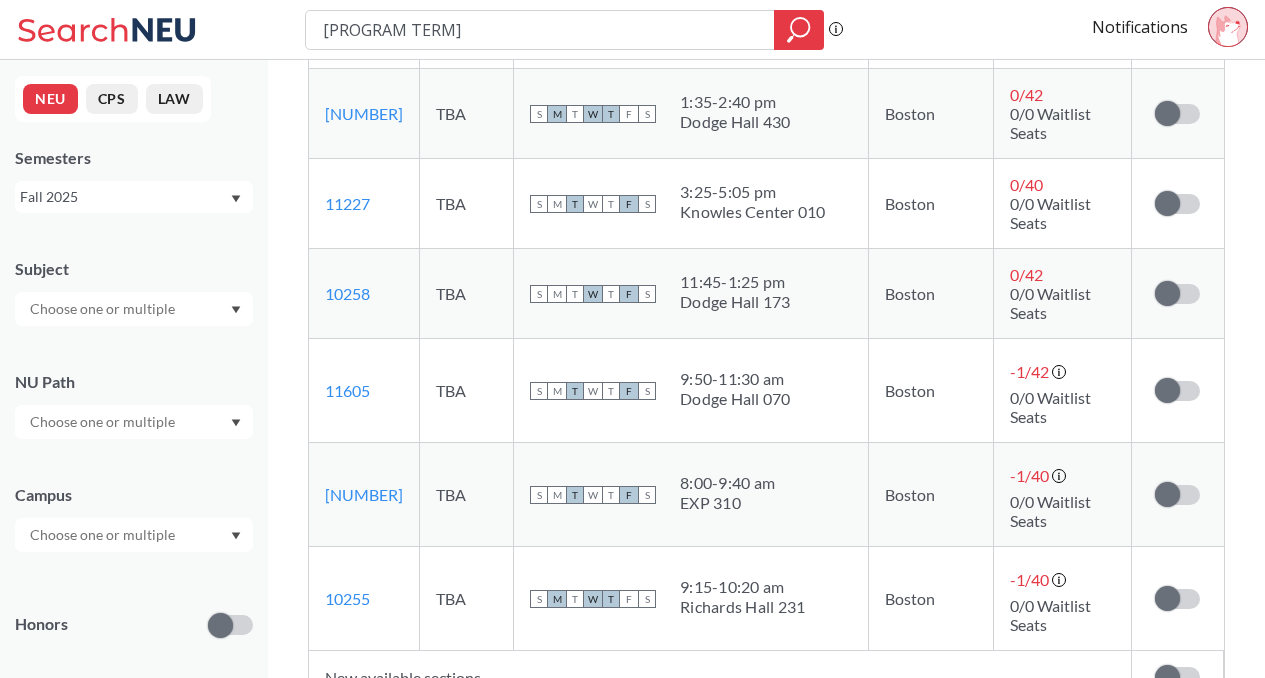 scroll, scrollTop: 5134, scrollLeft: 0, axis: vertical 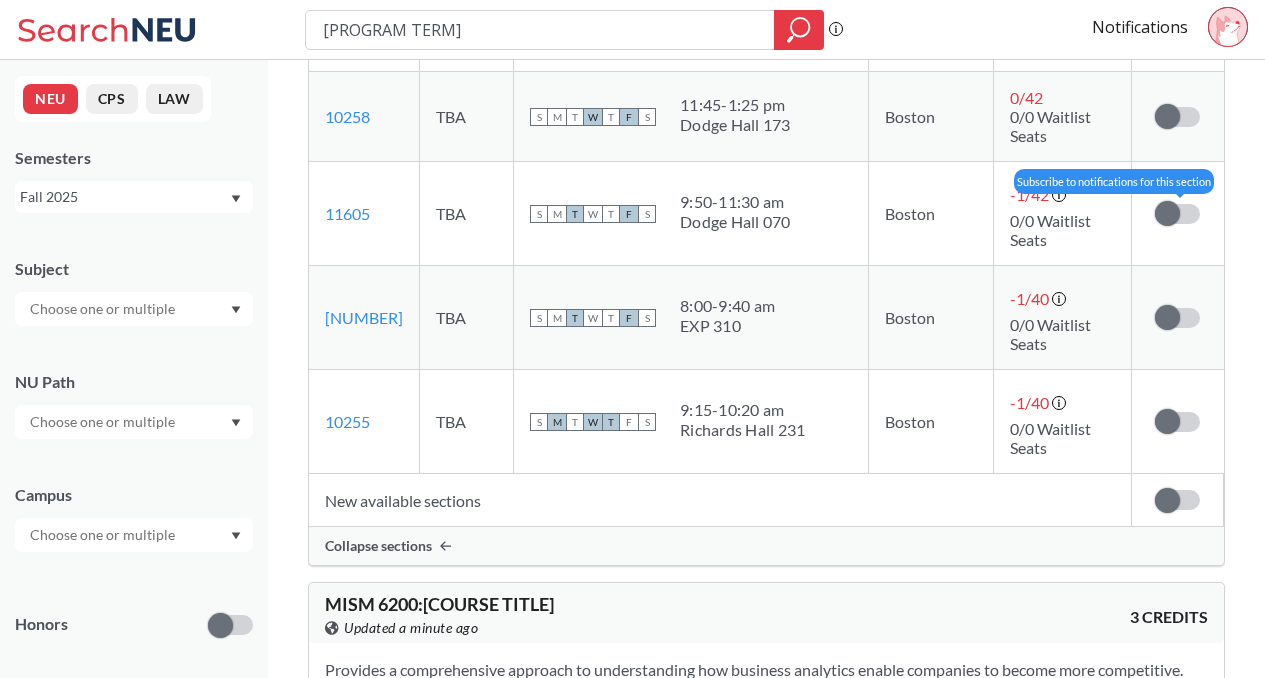 click at bounding box center (1167, 213) 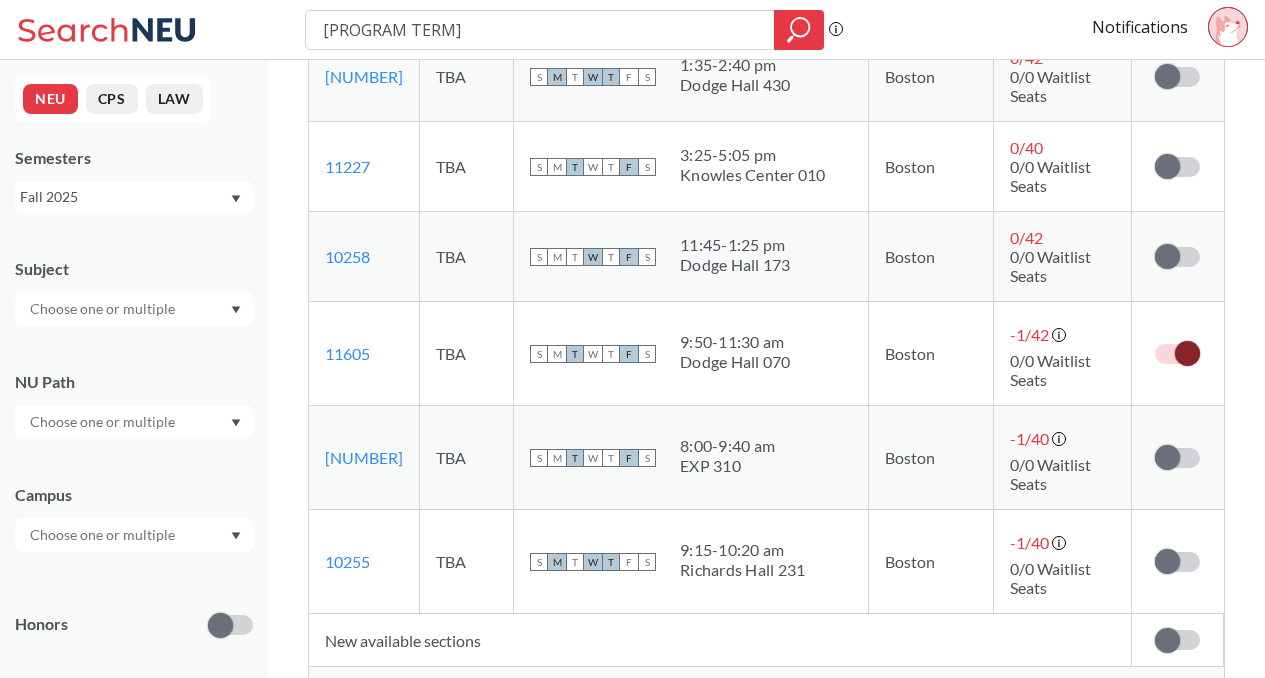 scroll, scrollTop: 4991, scrollLeft: 0, axis: vertical 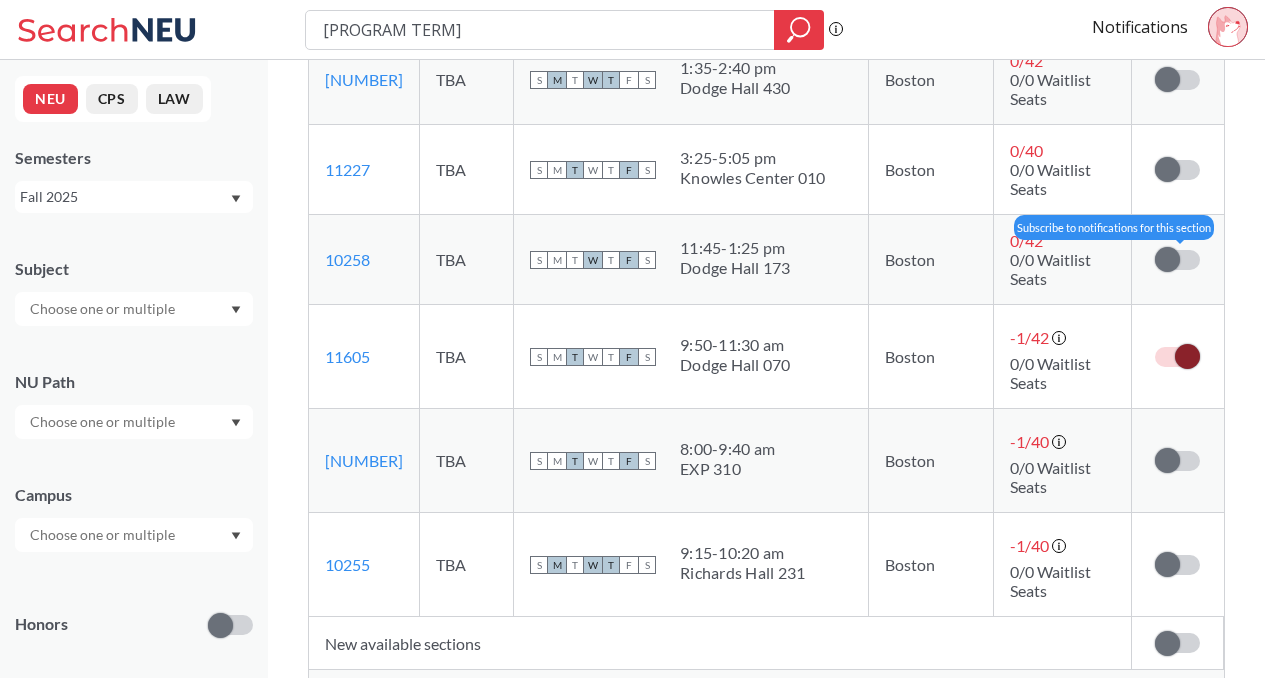 click at bounding box center (1167, 259) 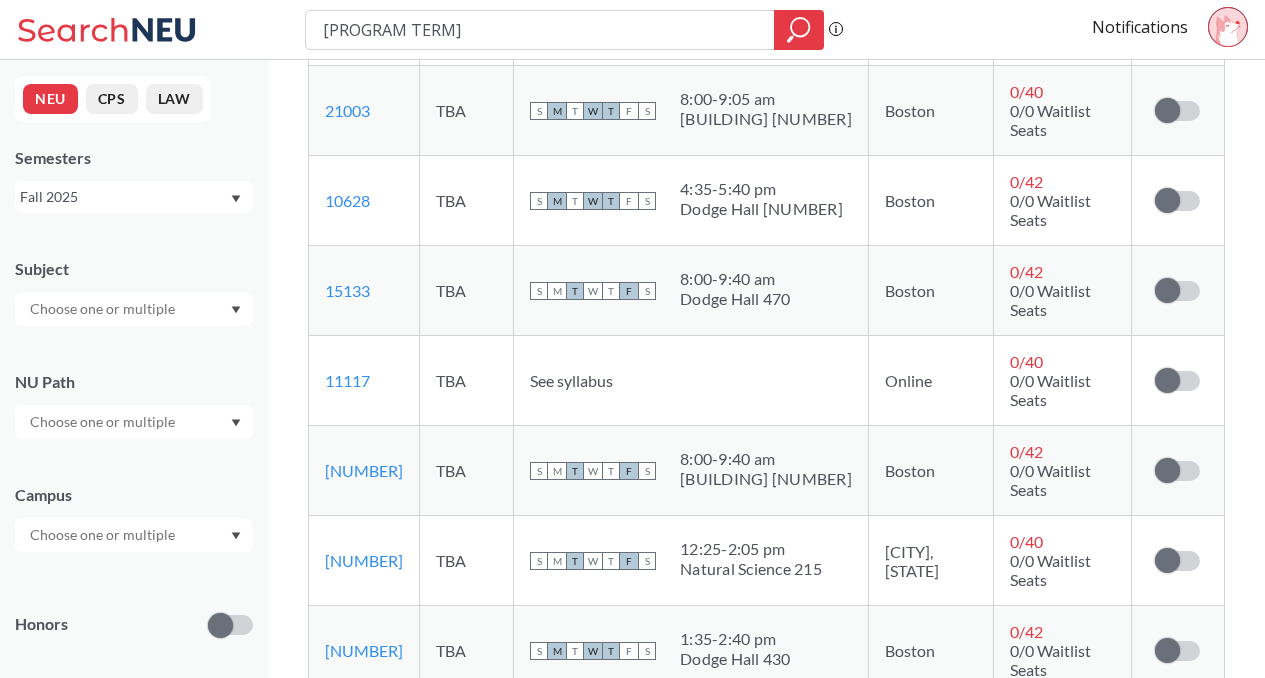 scroll, scrollTop: 4596, scrollLeft: 0, axis: vertical 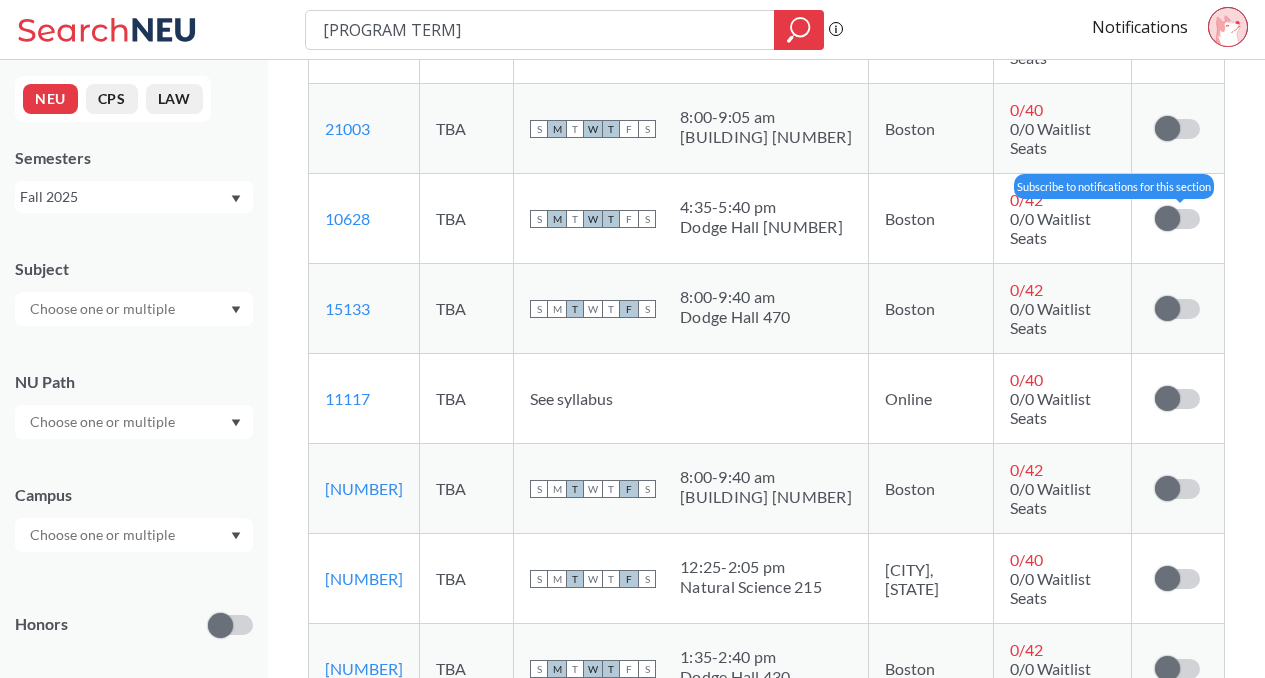 click at bounding box center (1177, 219) 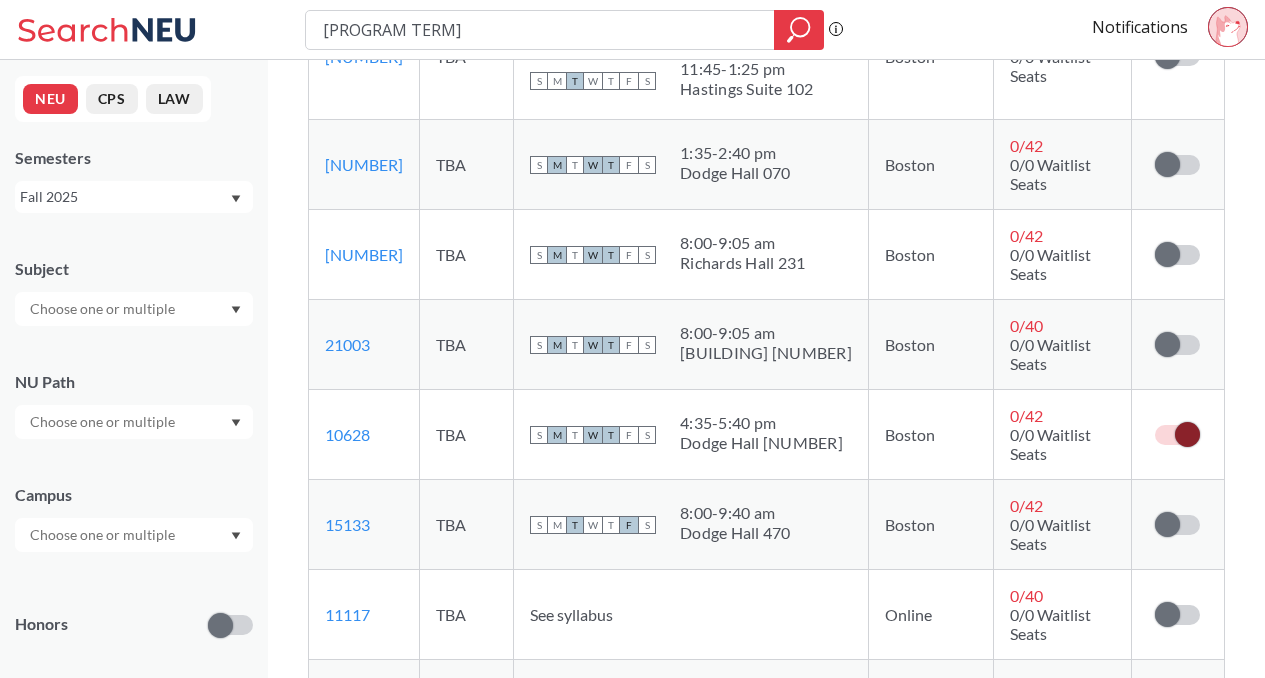scroll, scrollTop: 4299, scrollLeft: 0, axis: vertical 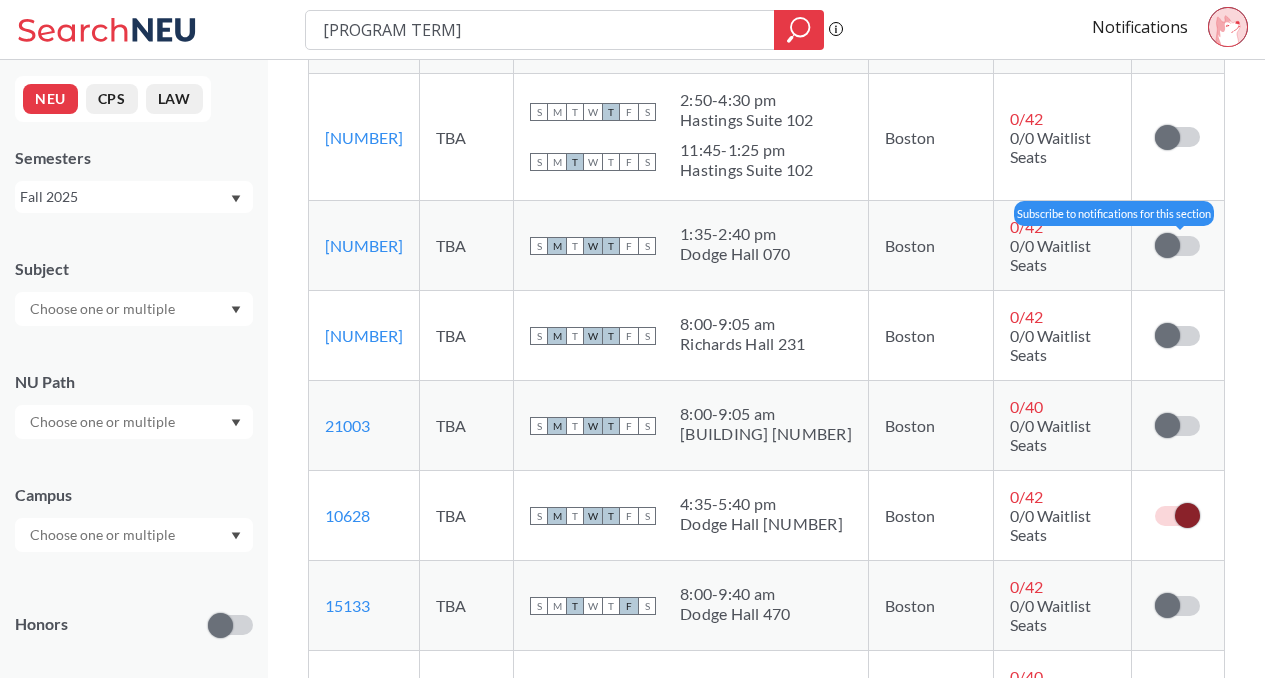 click at bounding box center (1167, 245) 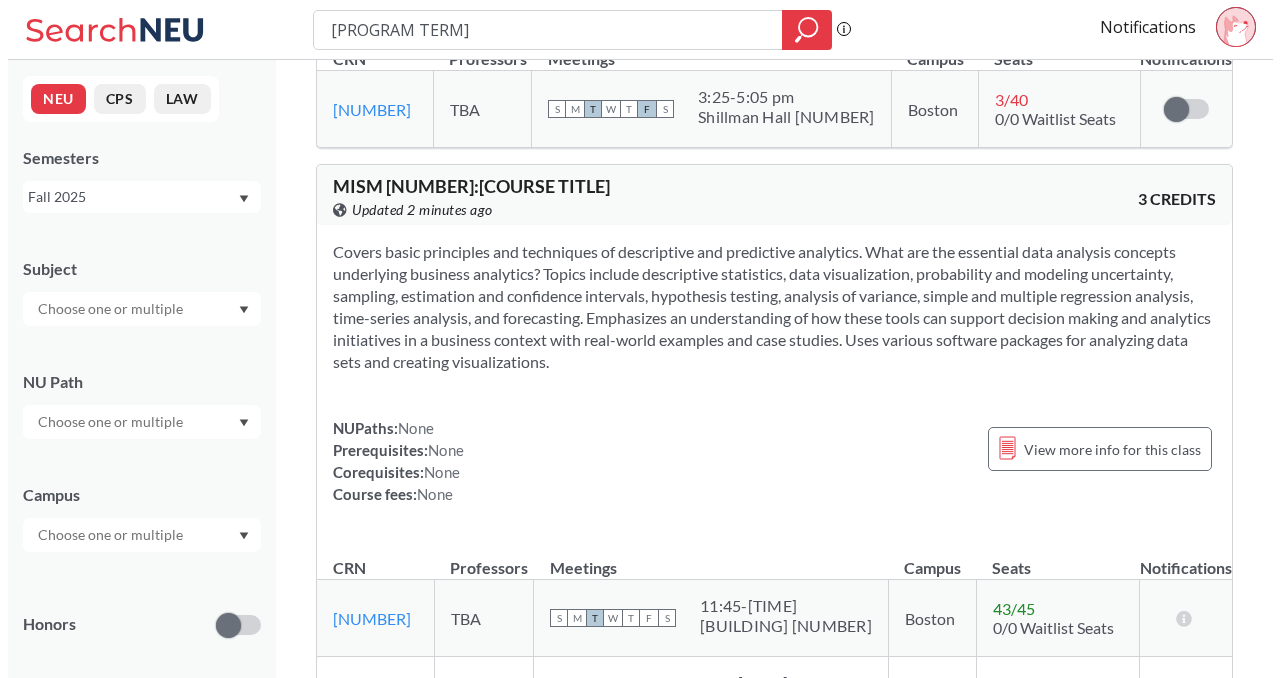 scroll, scrollTop: 0, scrollLeft: 0, axis: both 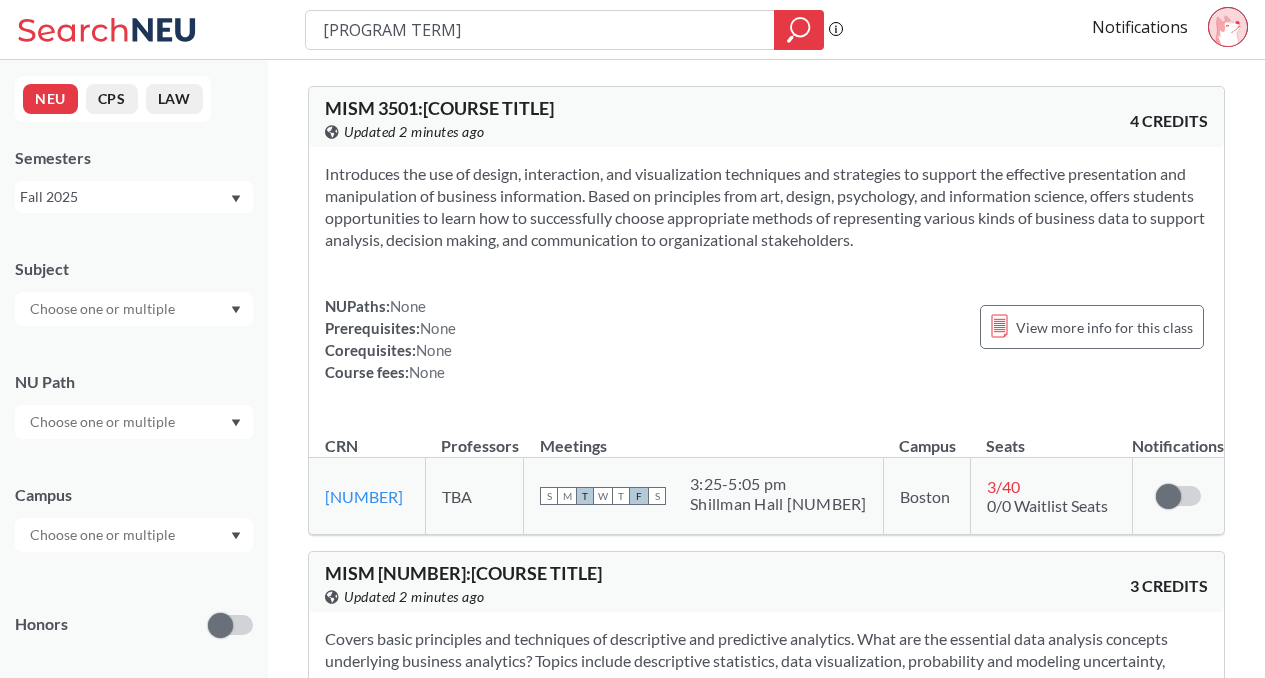 click 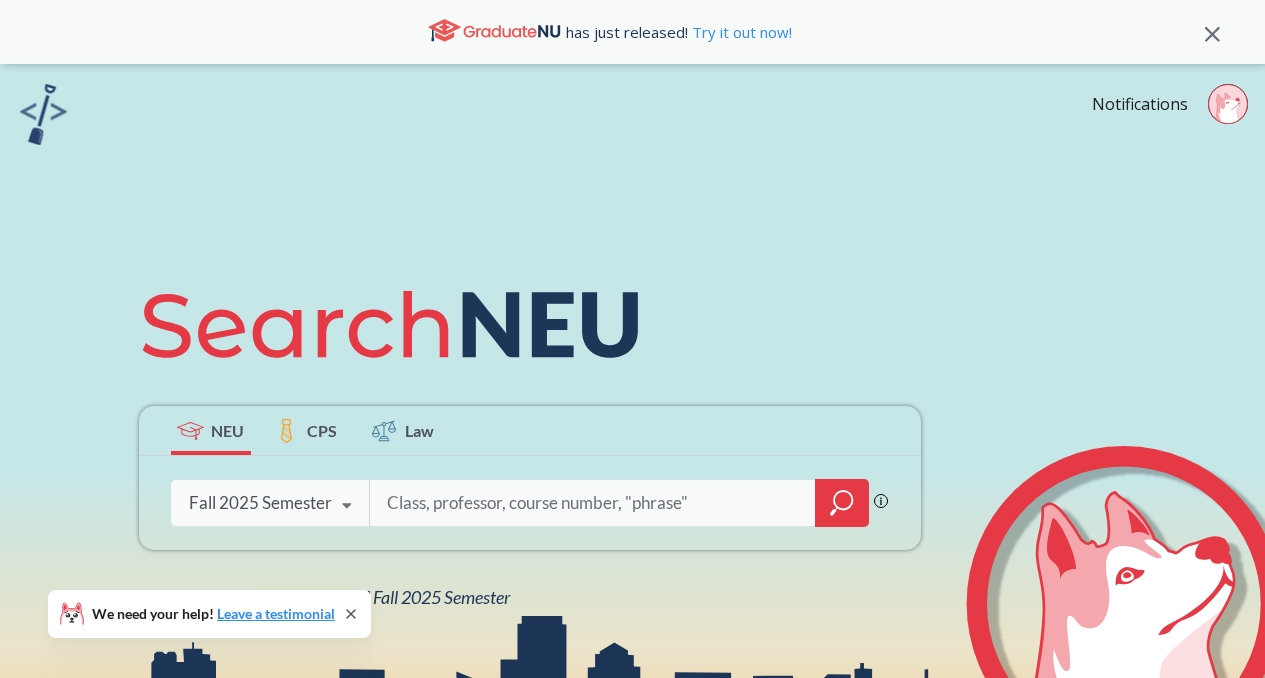 click on "Notifications" at bounding box center (1178, 107) 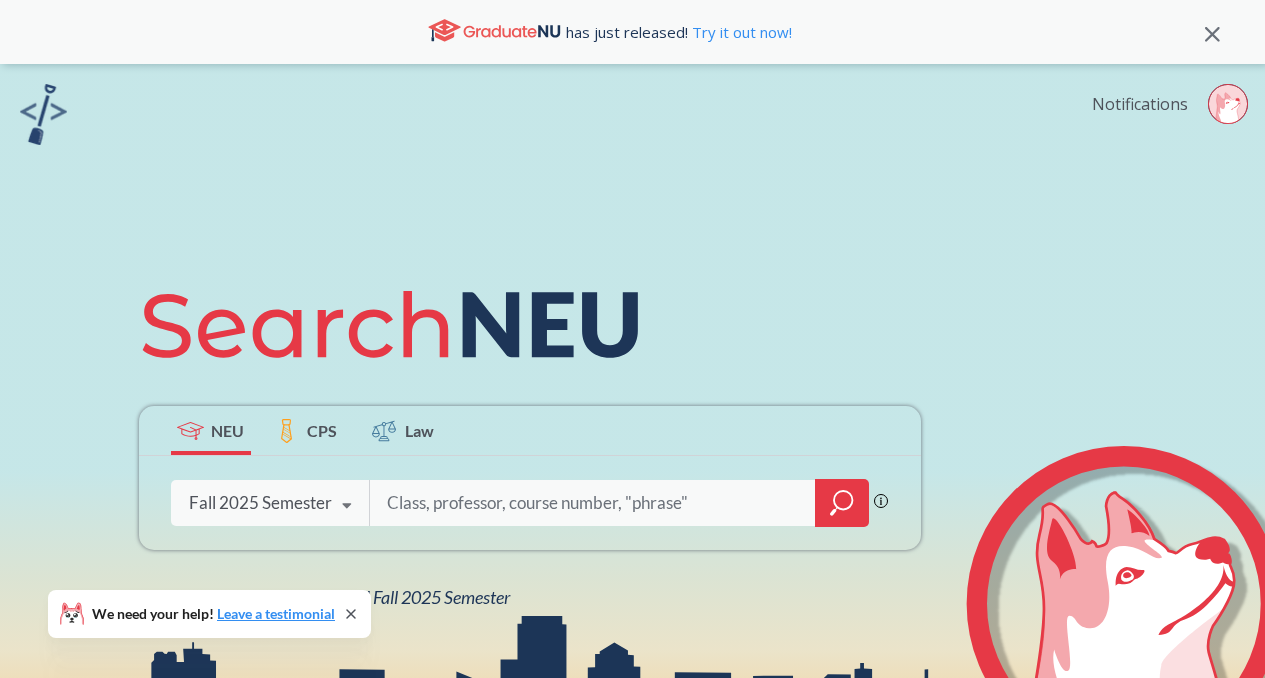 click on "Notifications" at bounding box center [1140, 104] 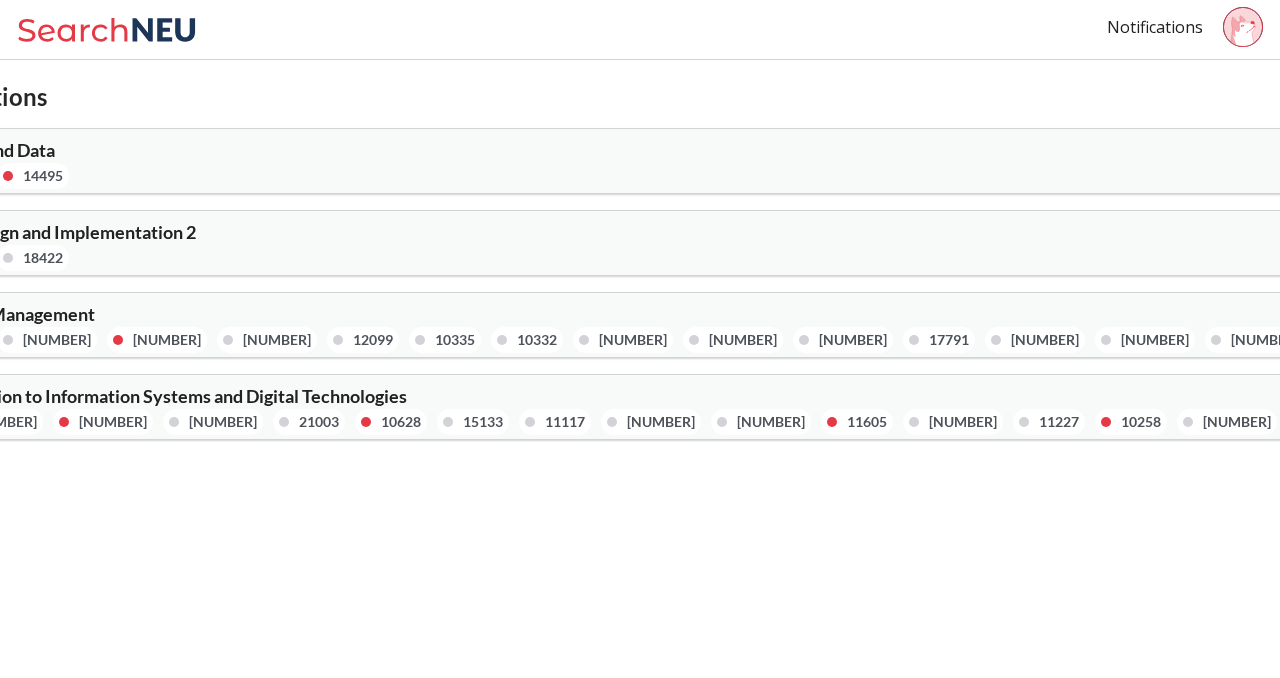 click 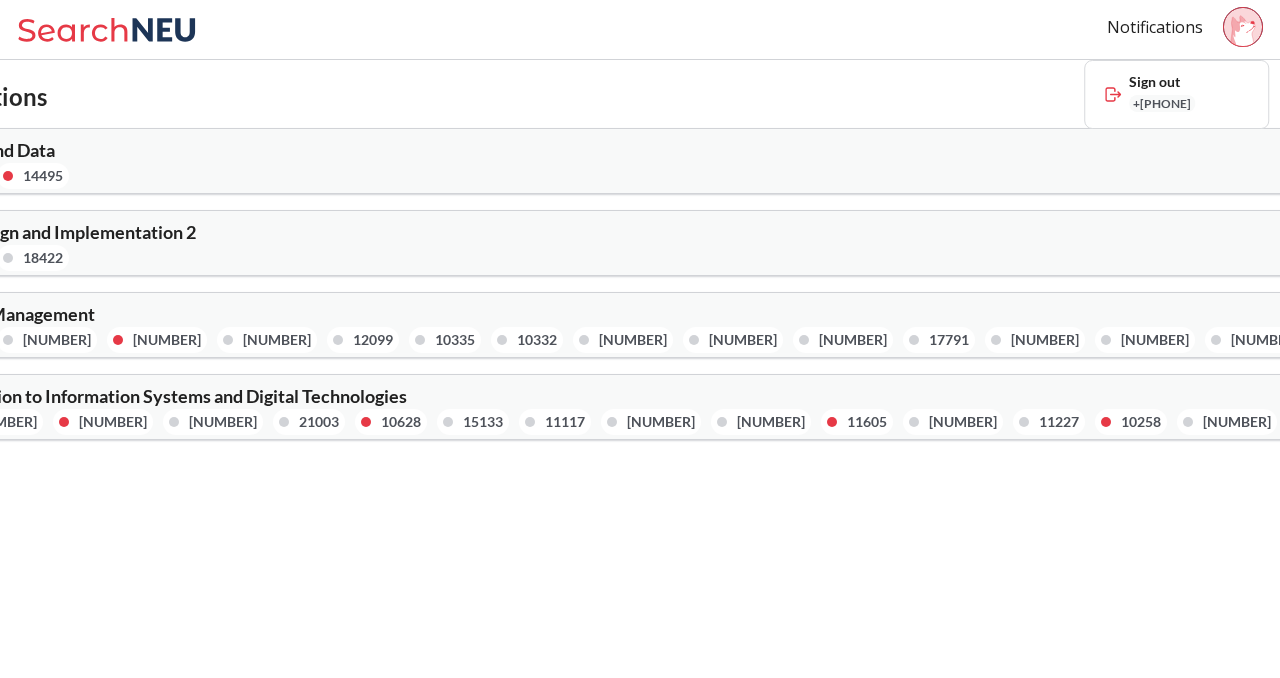 click on "[SEASON] [YEAR]   Notifications Unsubscribe All" at bounding box center [640, 91] 